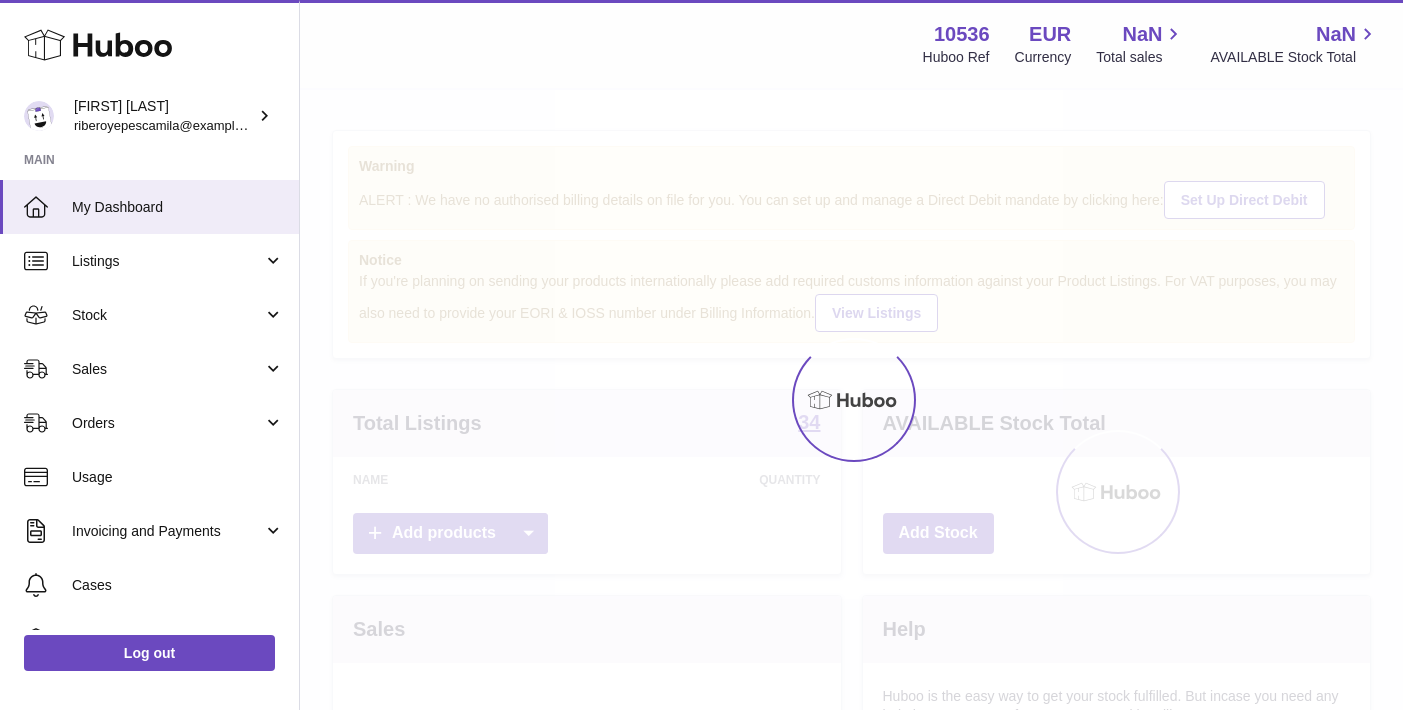scroll, scrollTop: 0, scrollLeft: 0, axis: both 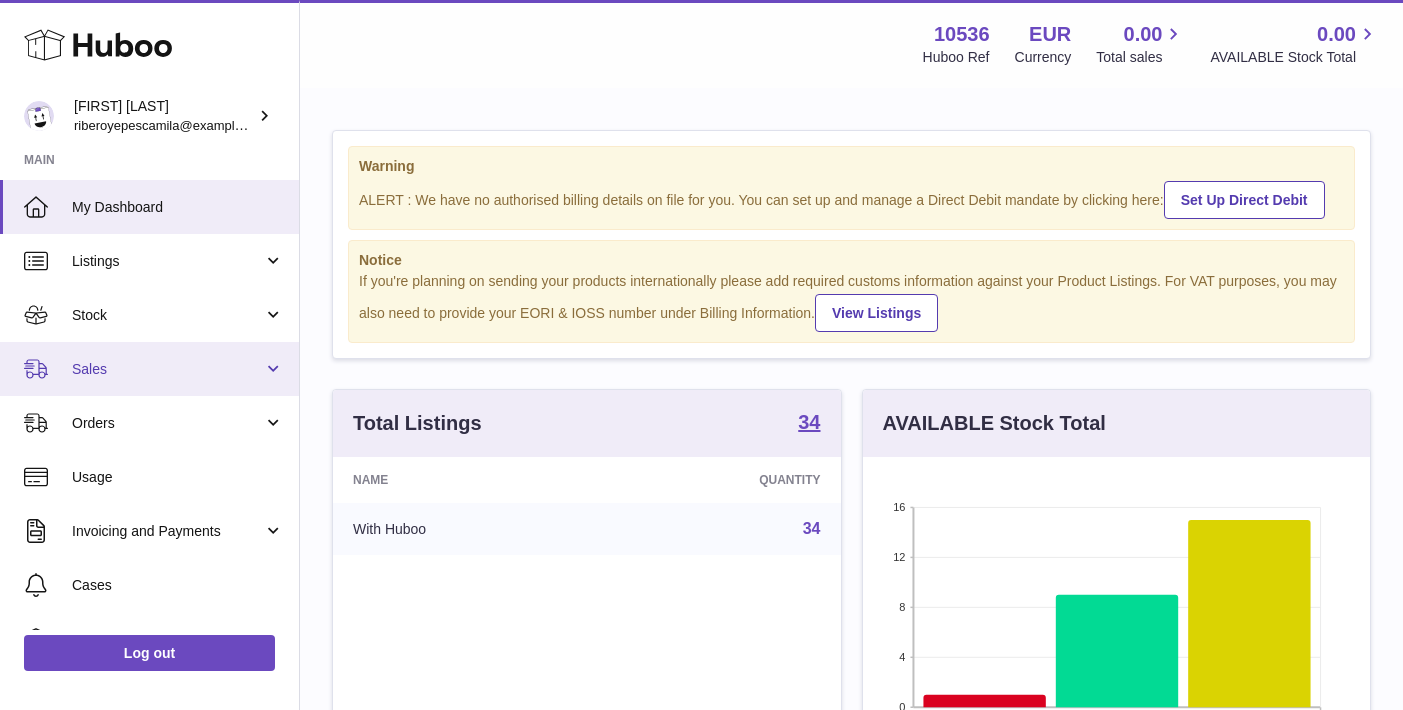 click on "Sales" at bounding box center (149, 369) 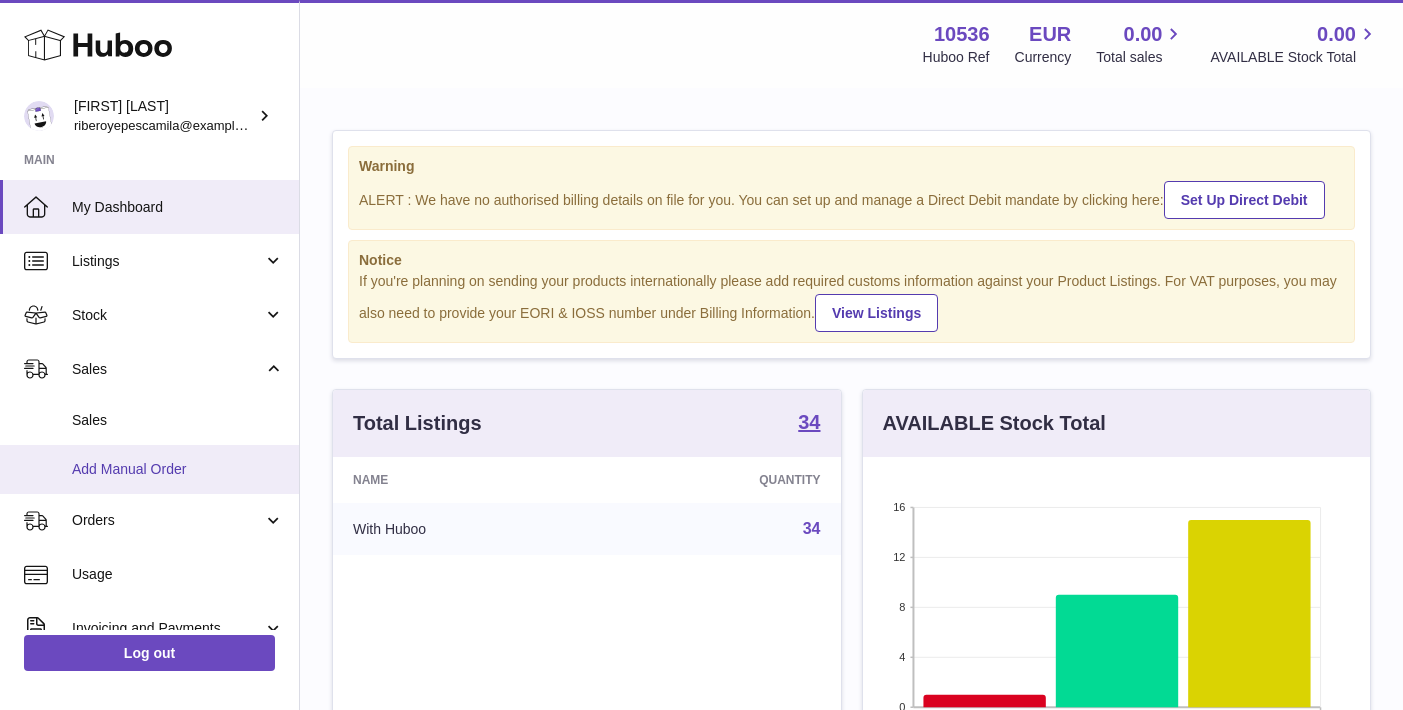 click on "Add Manual Order" at bounding box center (149, 469) 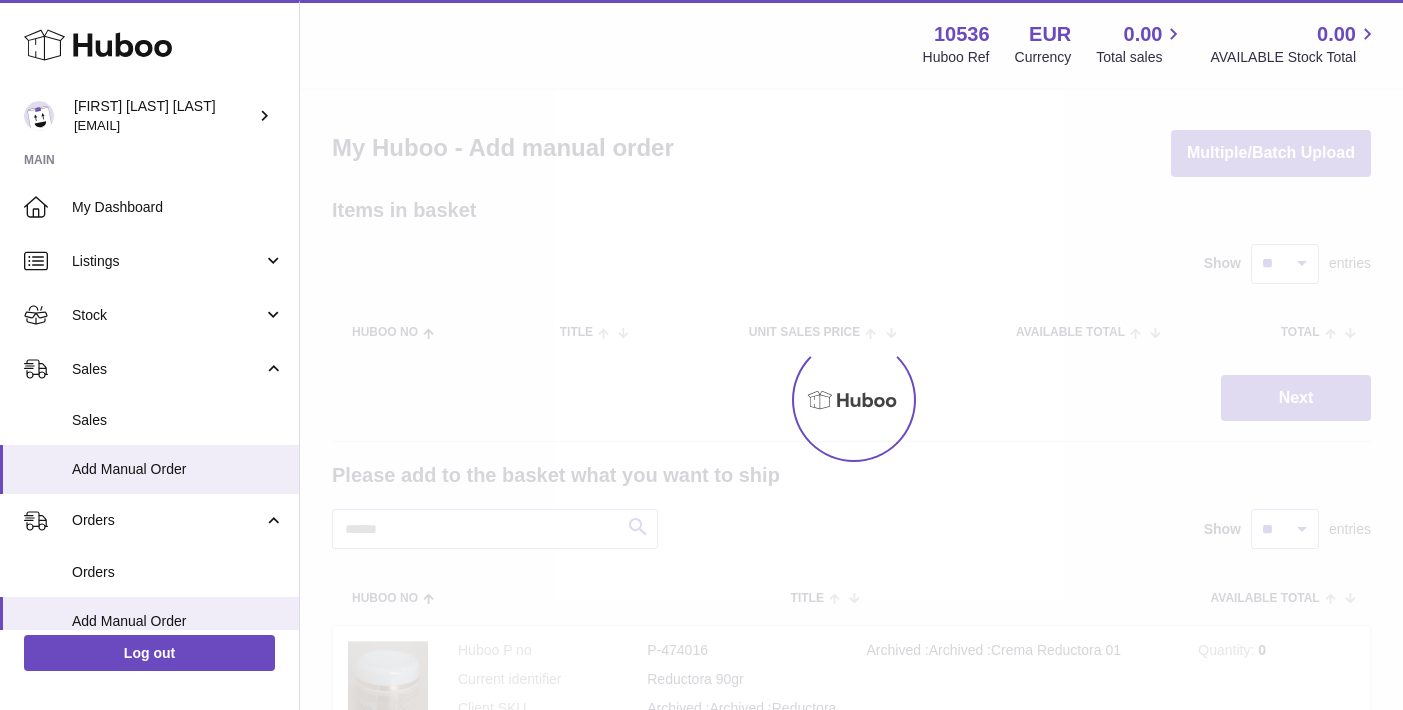 scroll, scrollTop: 0, scrollLeft: 0, axis: both 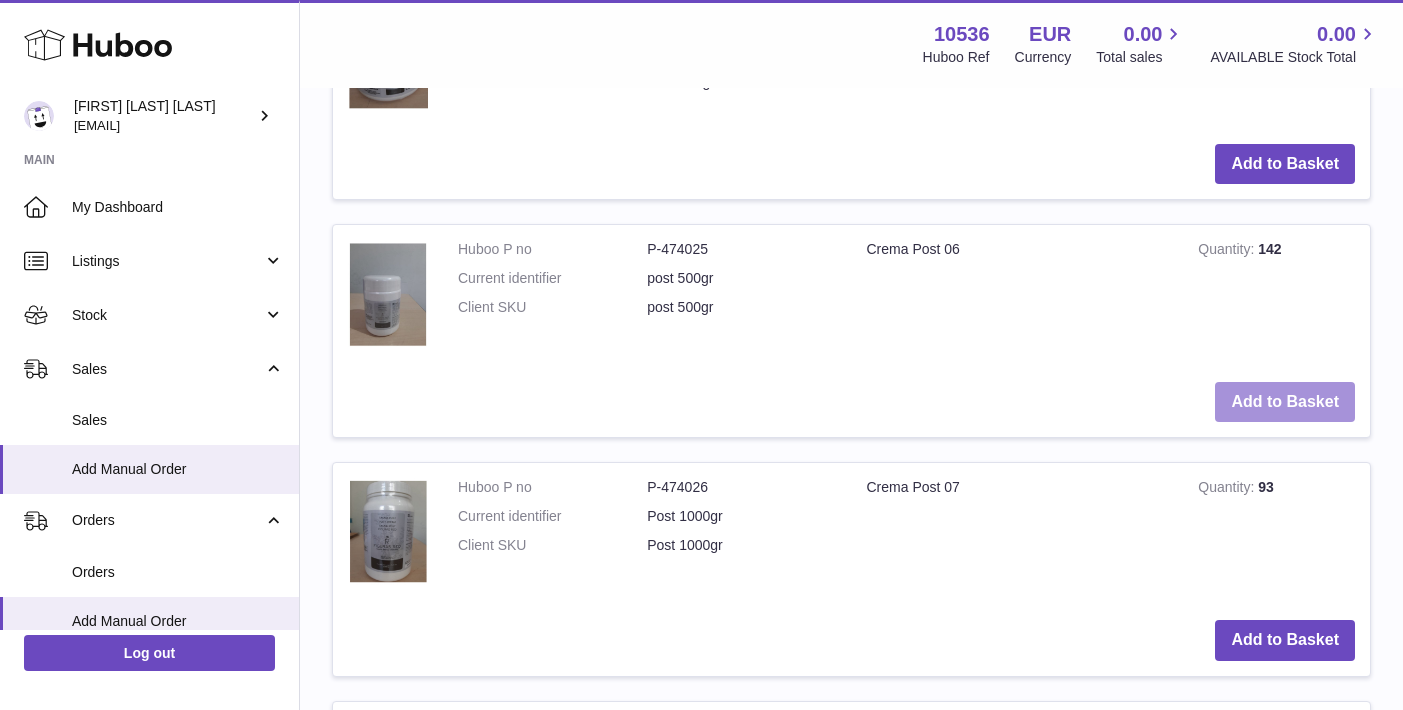 click on "Add to Basket" at bounding box center (1285, 402) 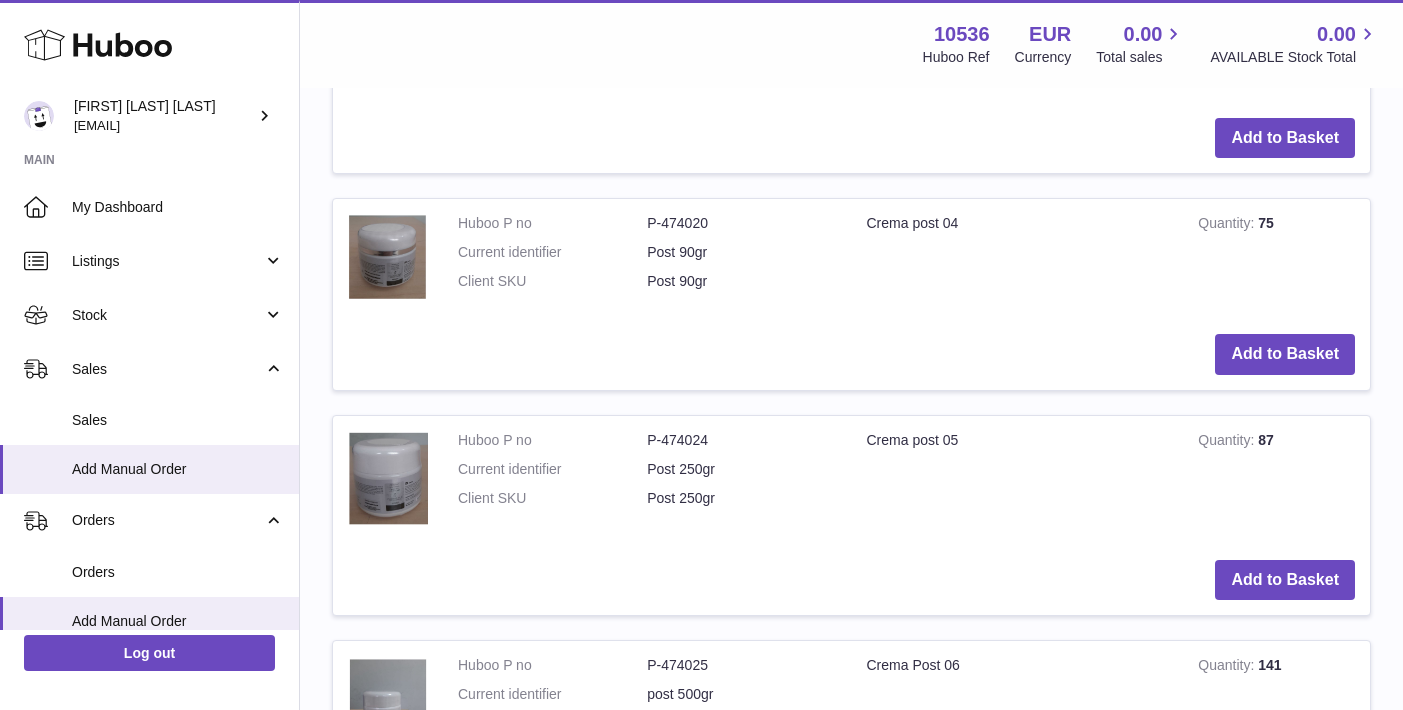 scroll, scrollTop: 1357, scrollLeft: 0, axis: vertical 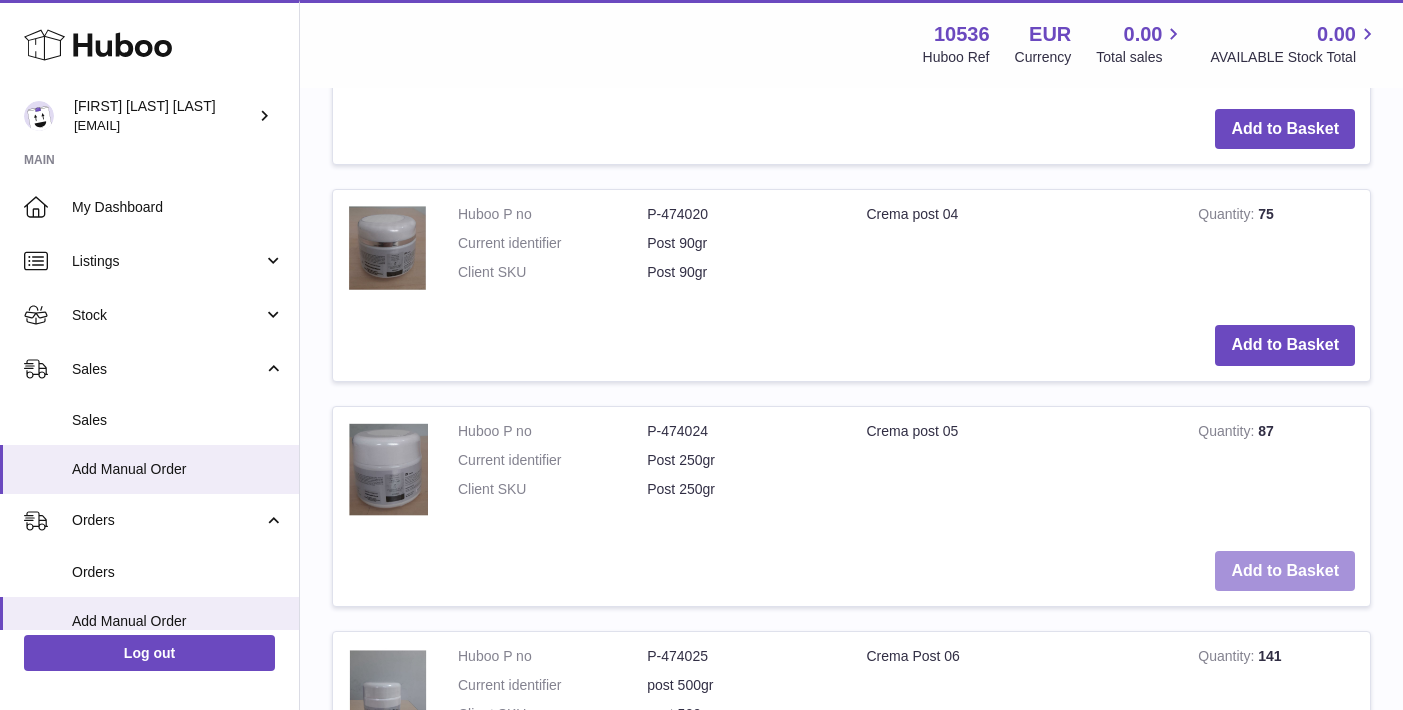 click on "Add to Basket" at bounding box center [1285, 571] 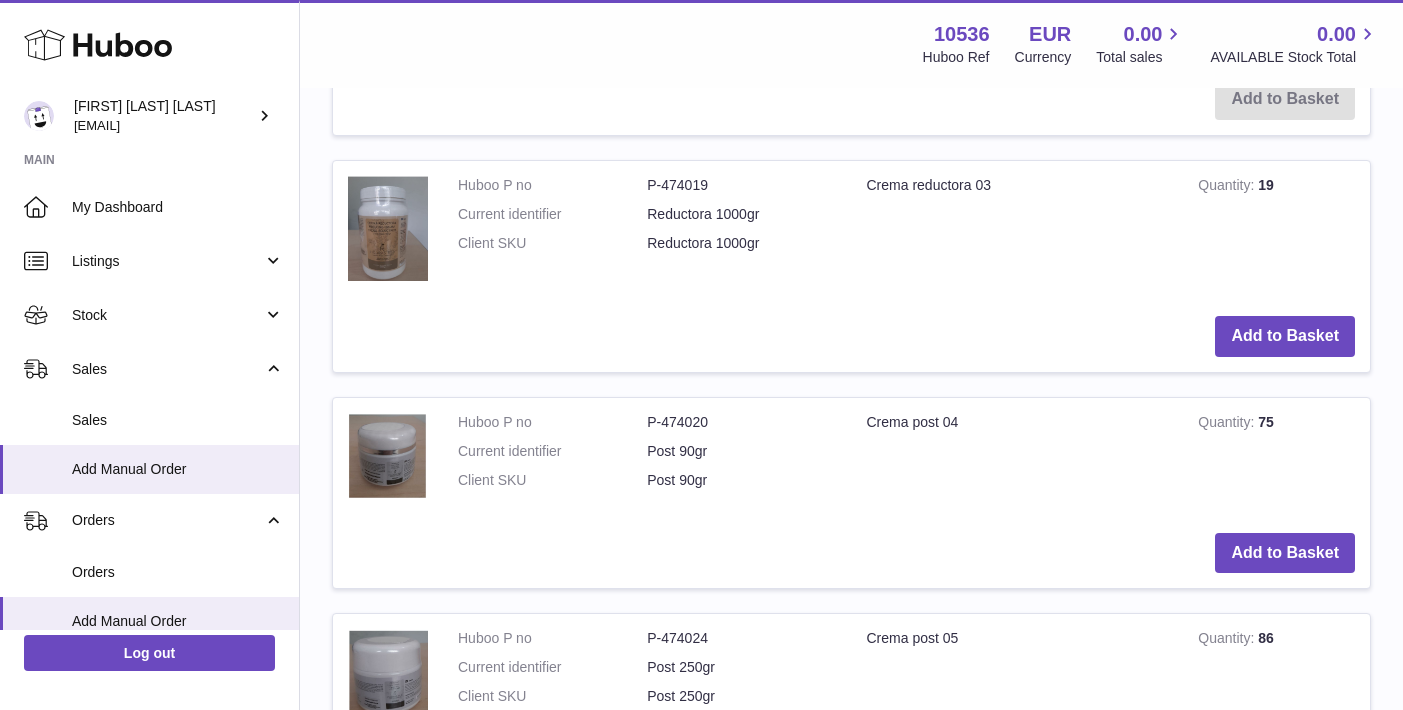 scroll, scrollTop: 1398, scrollLeft: 0, axis: vertical 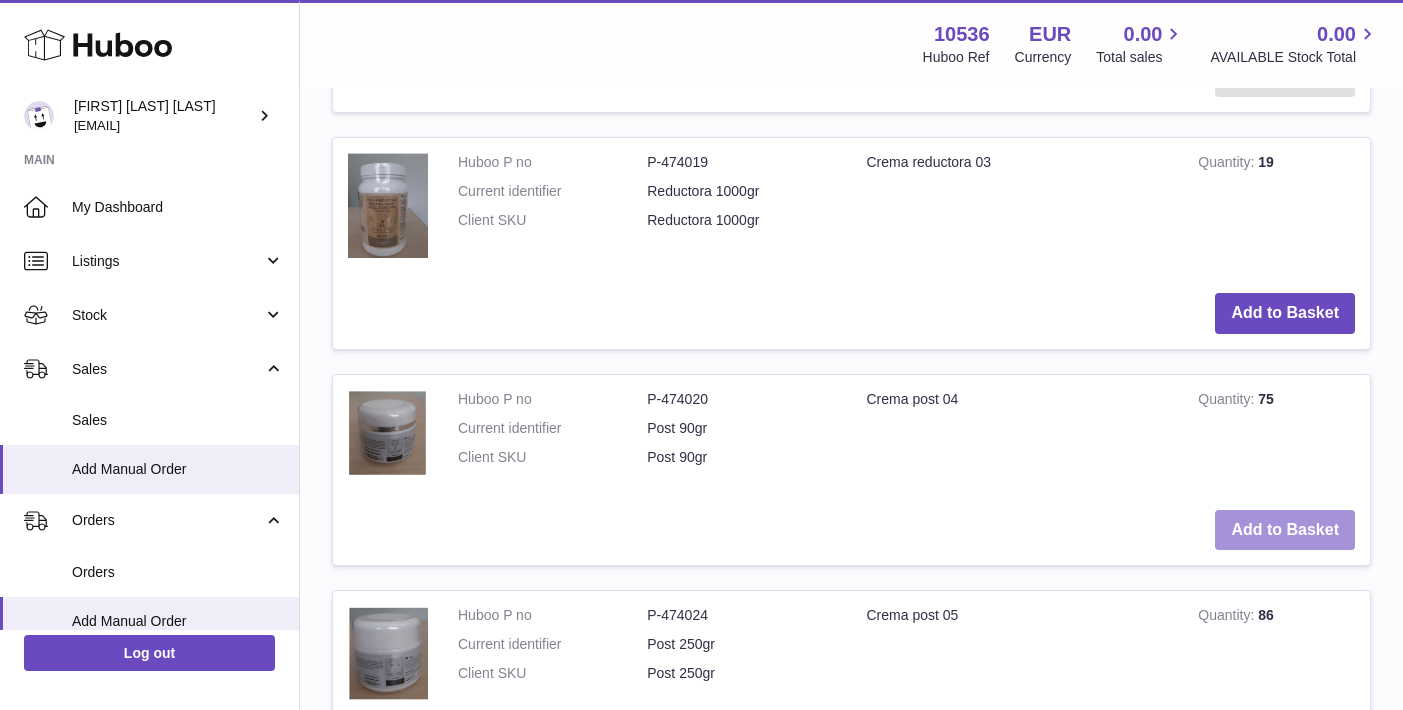 click on "Add to Basket" at bounding box center (1285, 530) 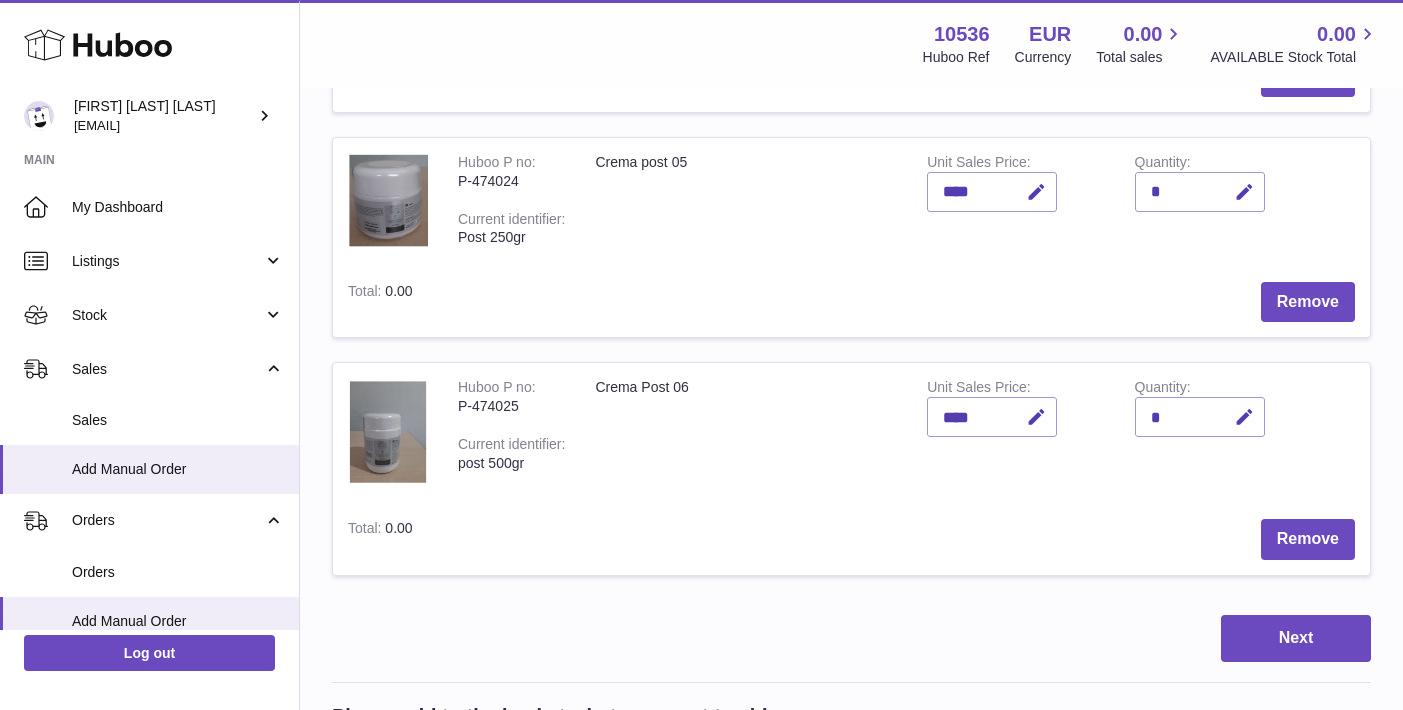 scroll, scrollTop: 462, scrollLeft: 0, axis: vertical 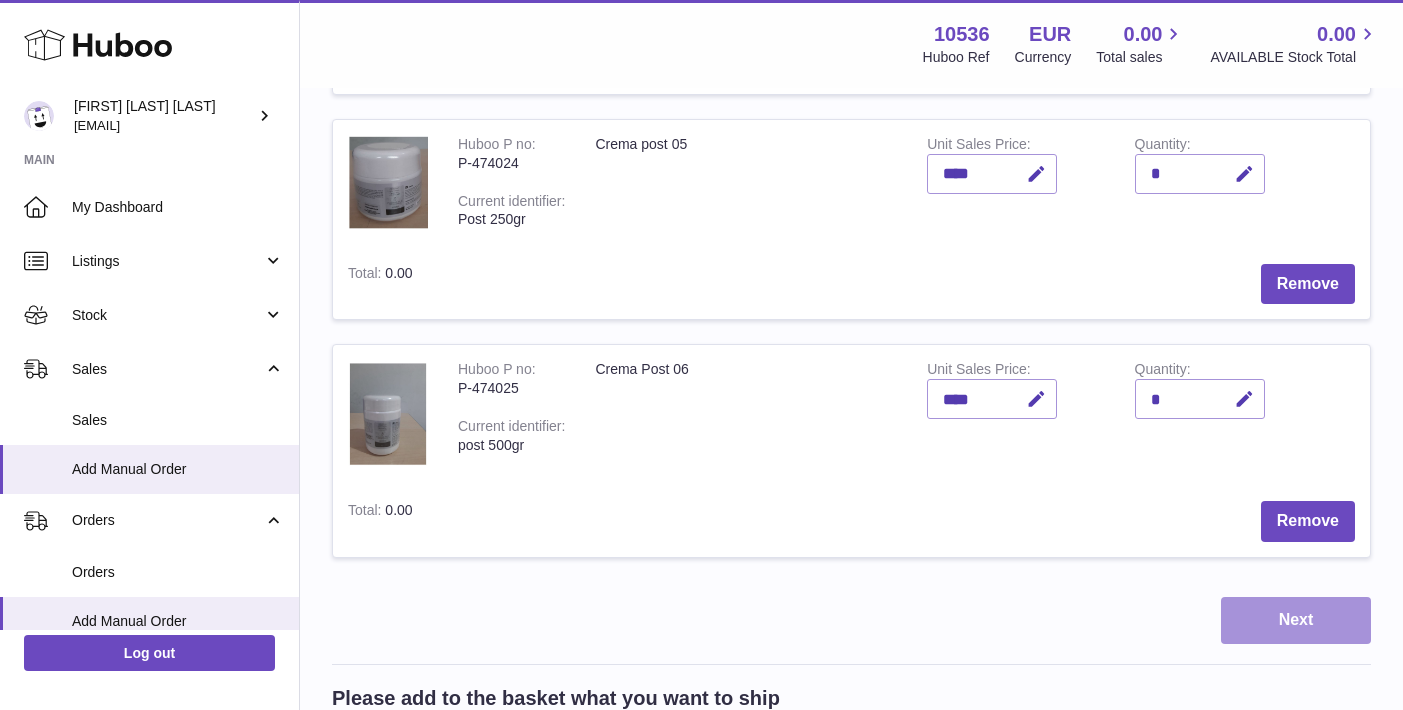 click on "Next" at bounding box center (1296, 620) 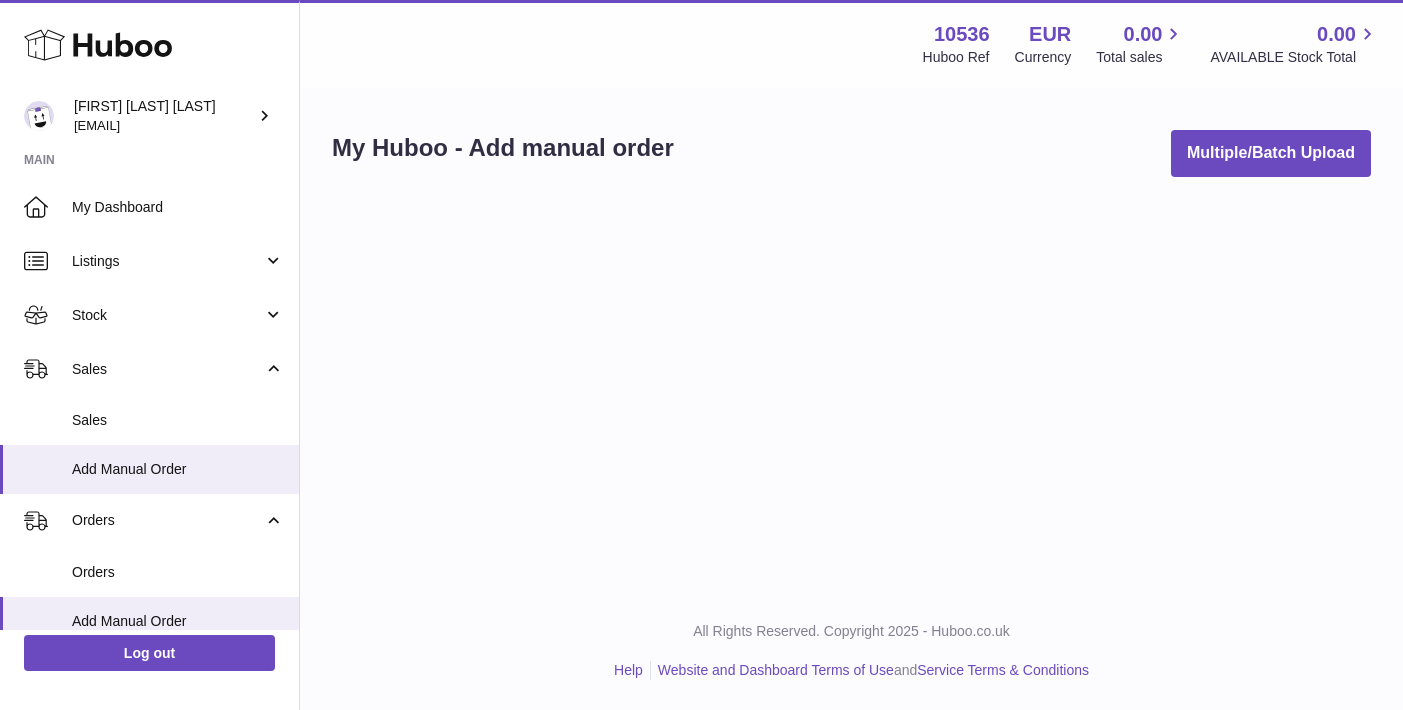 scroll, scrollTop: 0, scrollLeft: 0, axis: both 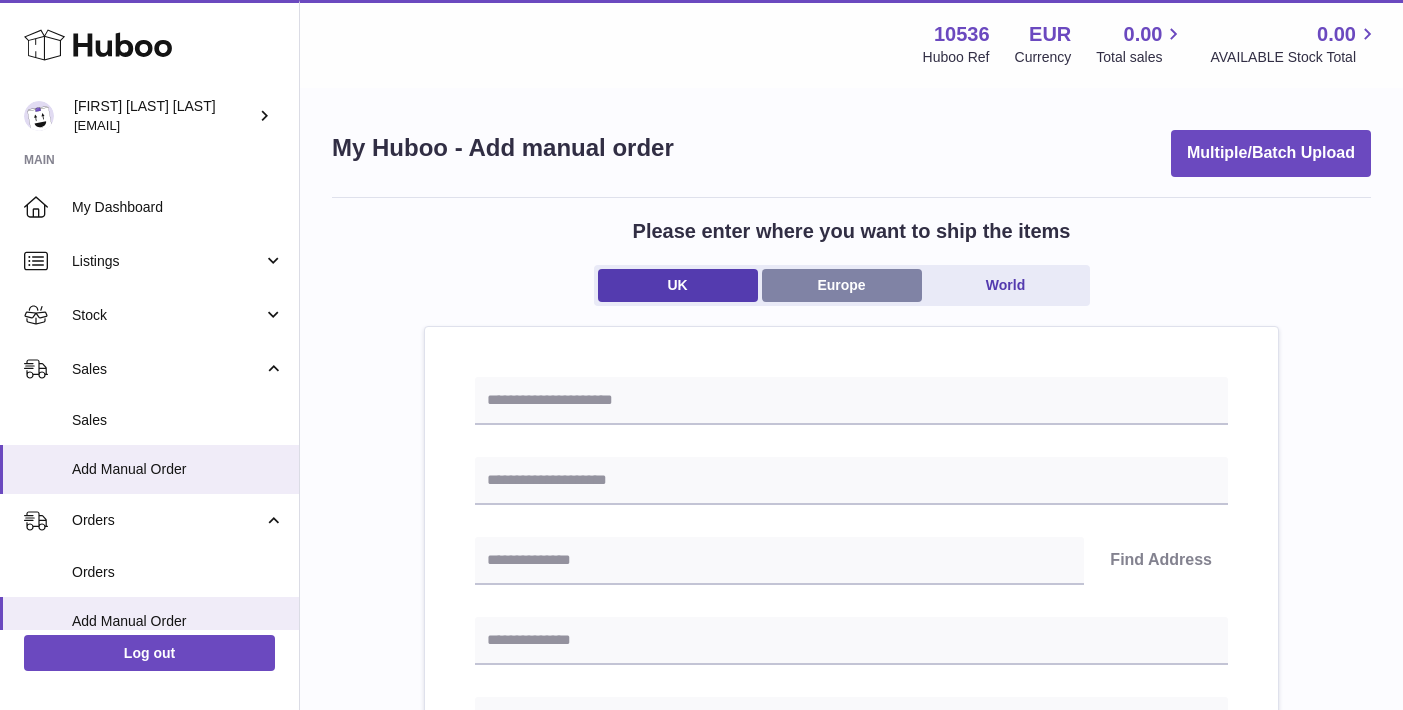 click on "Europe" at bounding box center (842, 285) 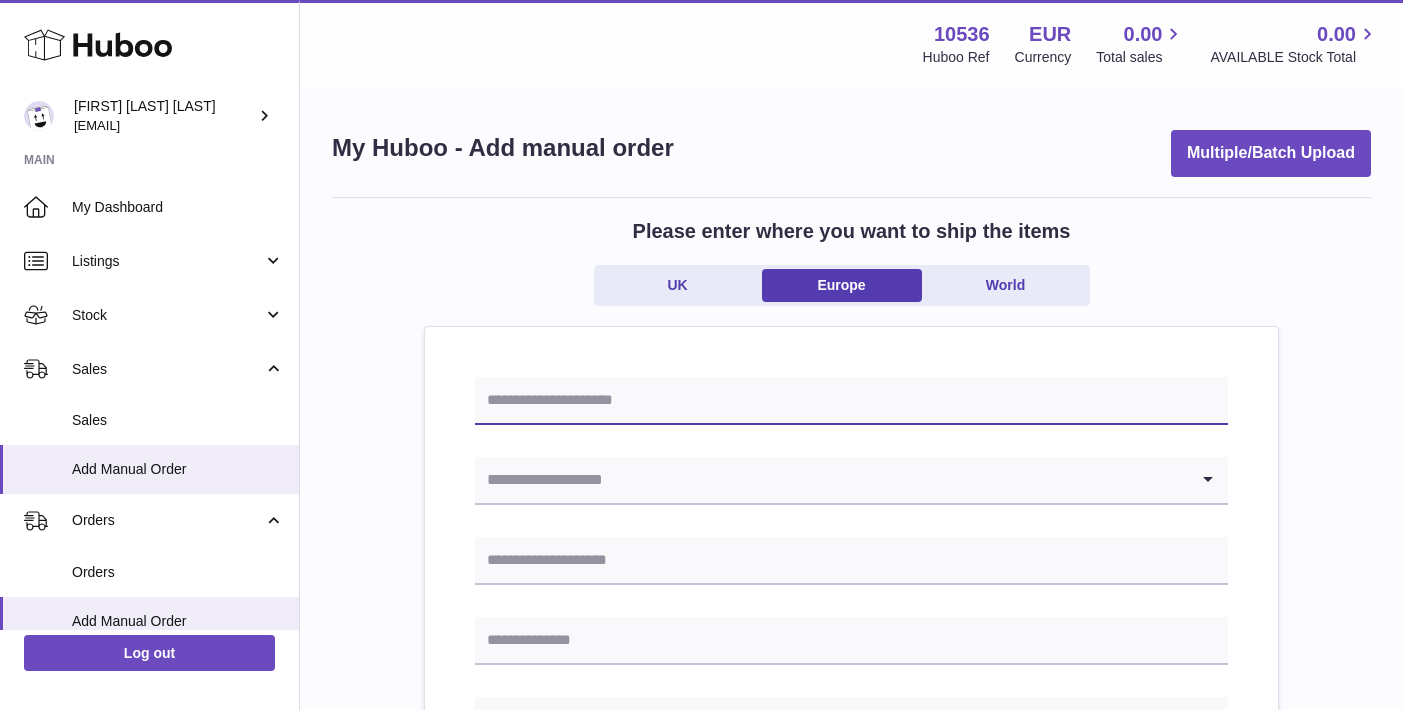 click at bounding box center [851, 401] 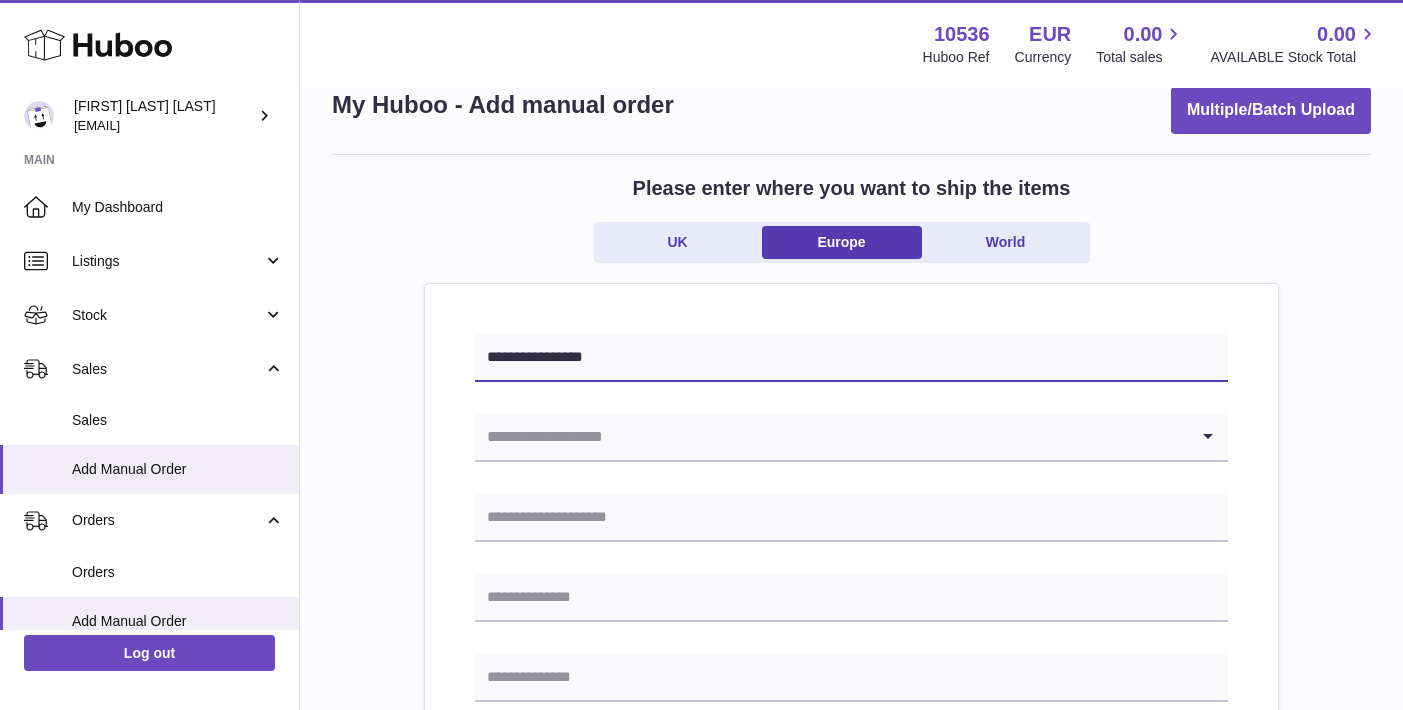 scroll, scrollTop: 74, scrollLeft: 0, axis: vertical 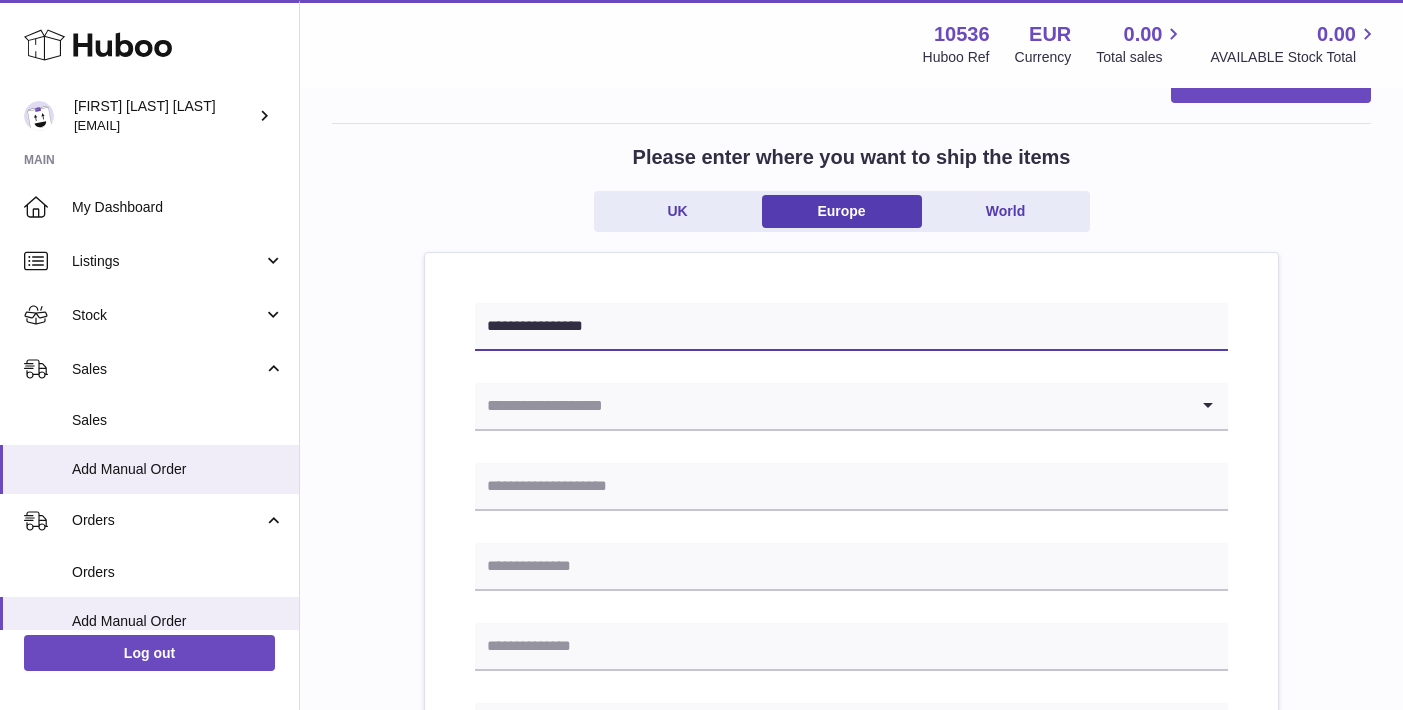 type on "**********" 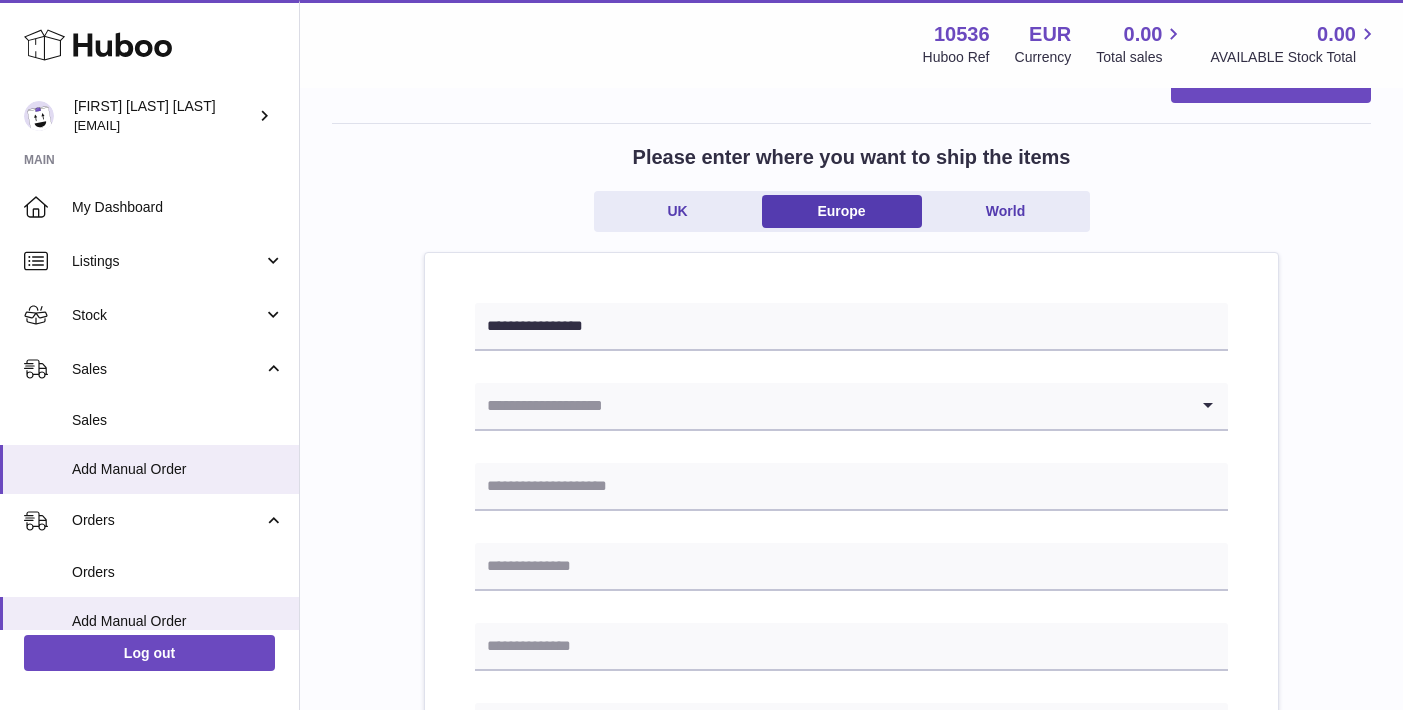 click at bounding box center (831, 406) 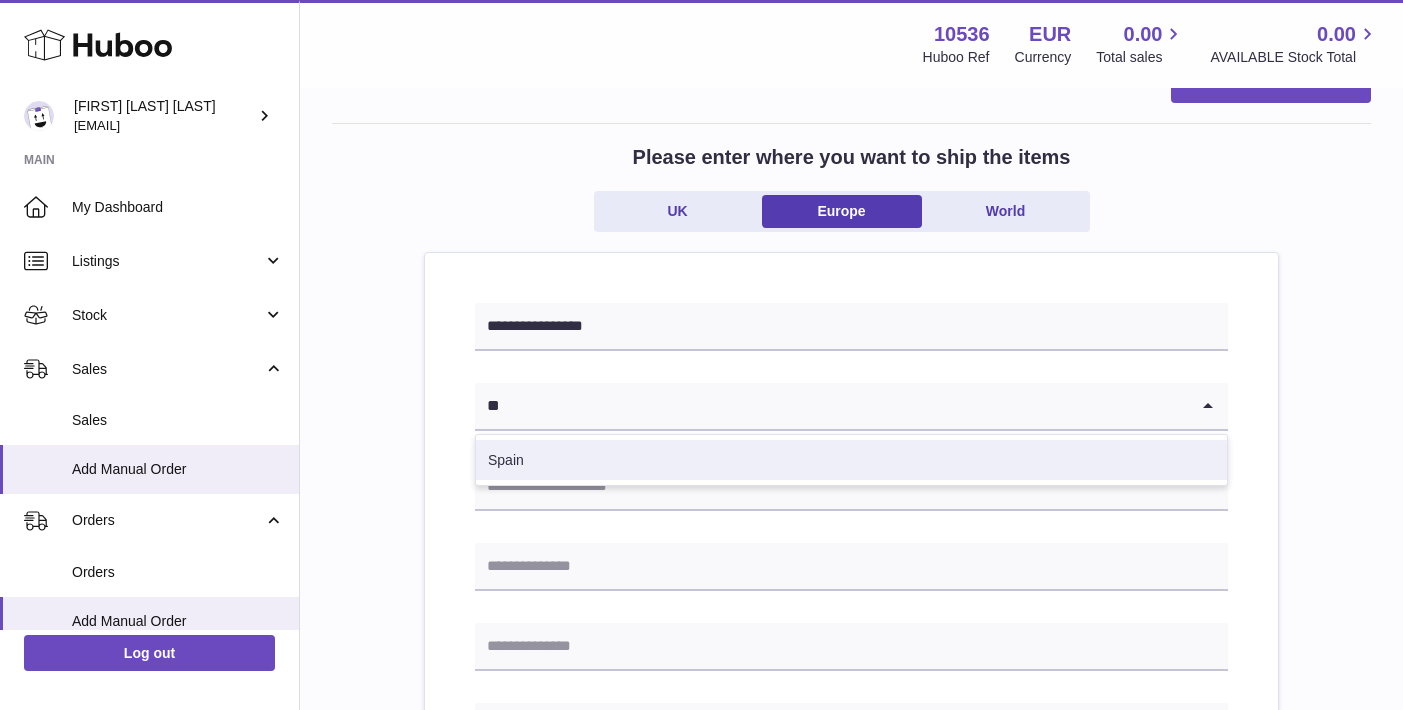click on "Spain" at bounding box center (851, 460) 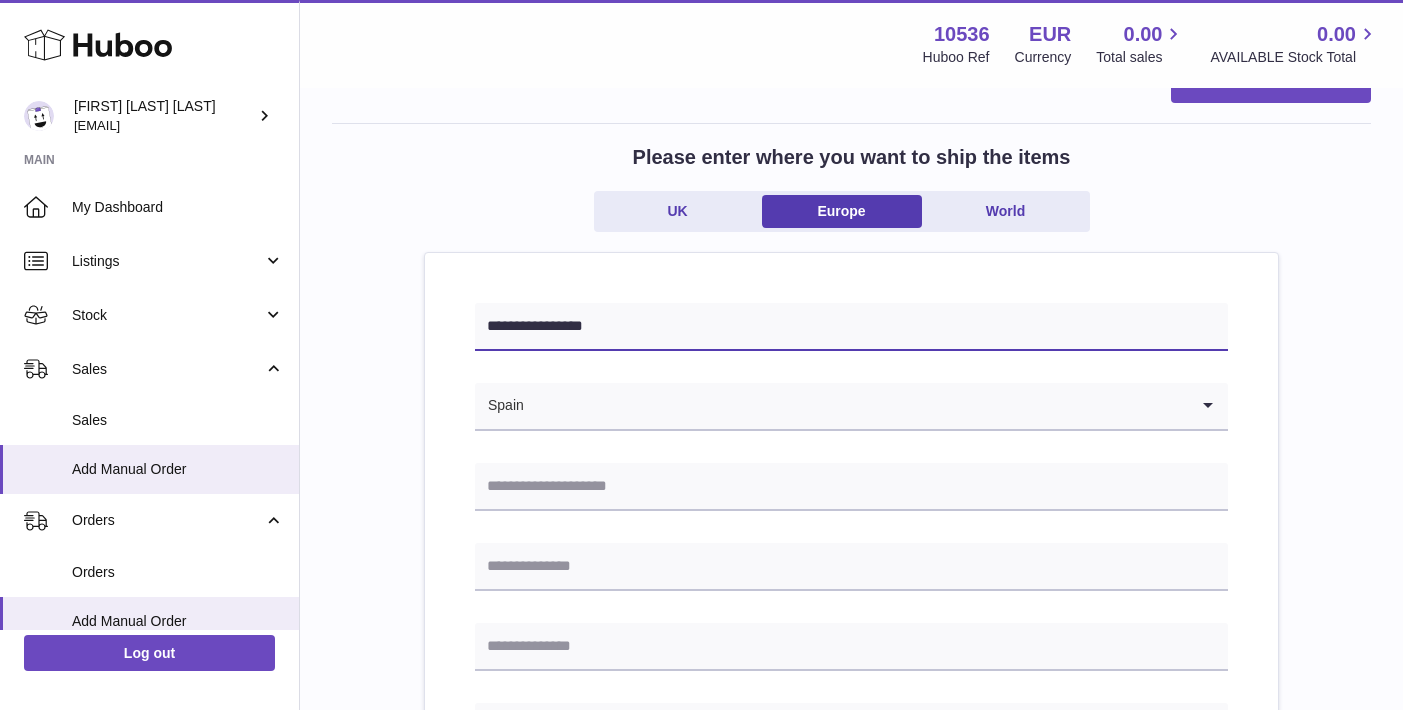 drag, startPoint x: 604, startPoint y: 333, endPoint x: 448, endPoint y: 292, distance: 161.29787 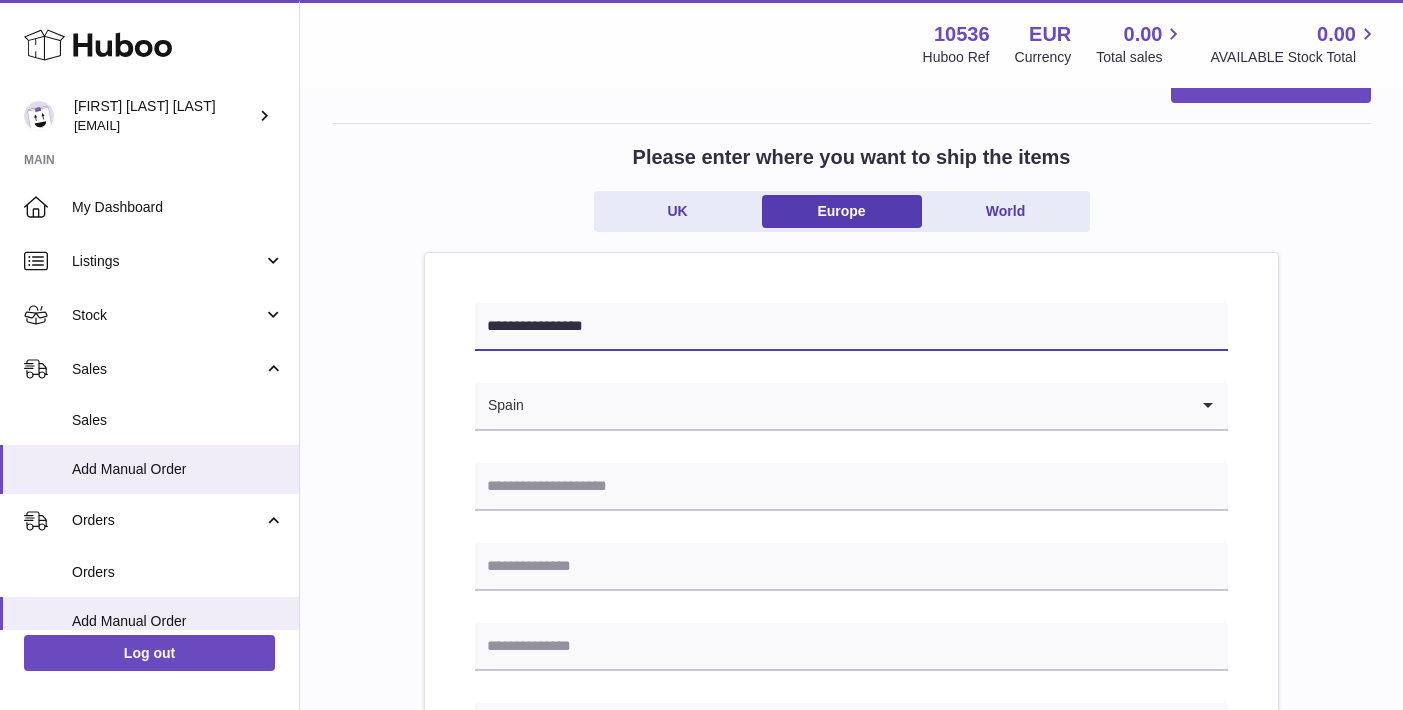 scroll, scrollTop: 202, scrollLeft: 0, axis: vertical 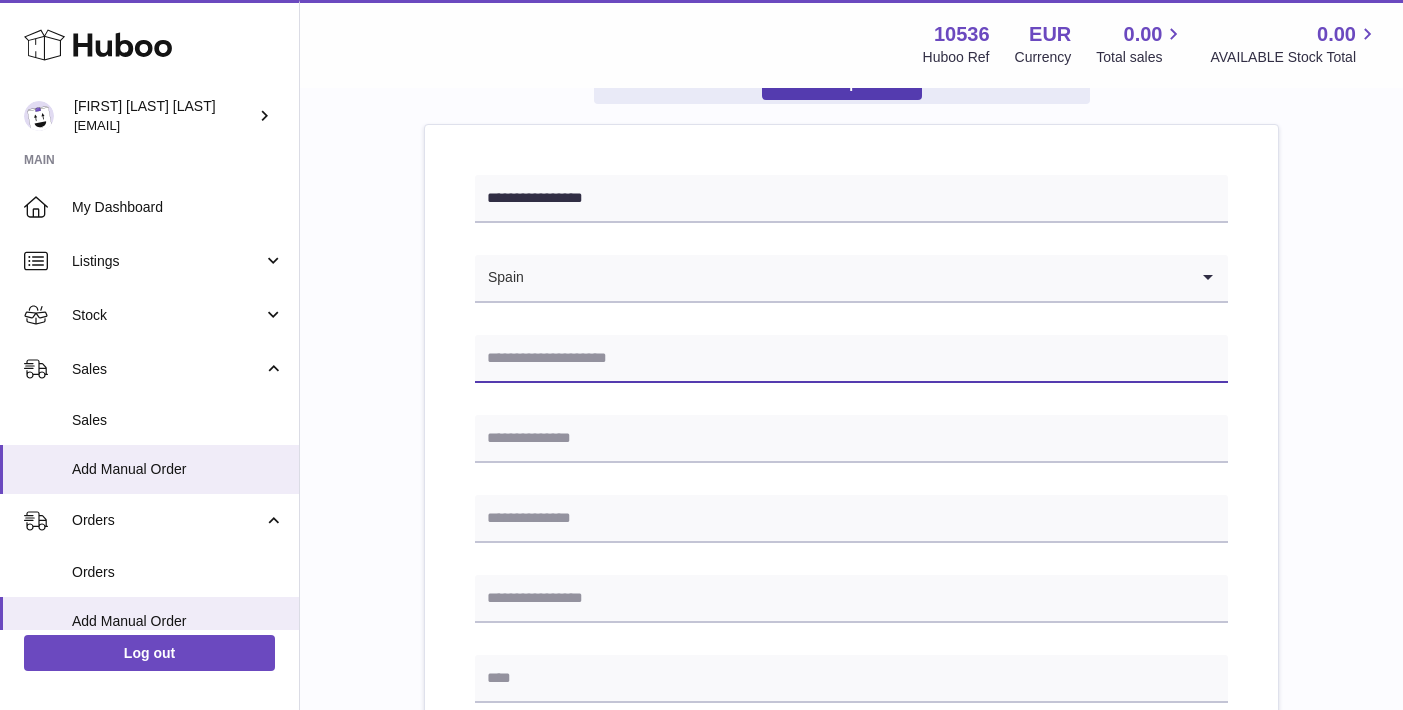 paste on "**********" 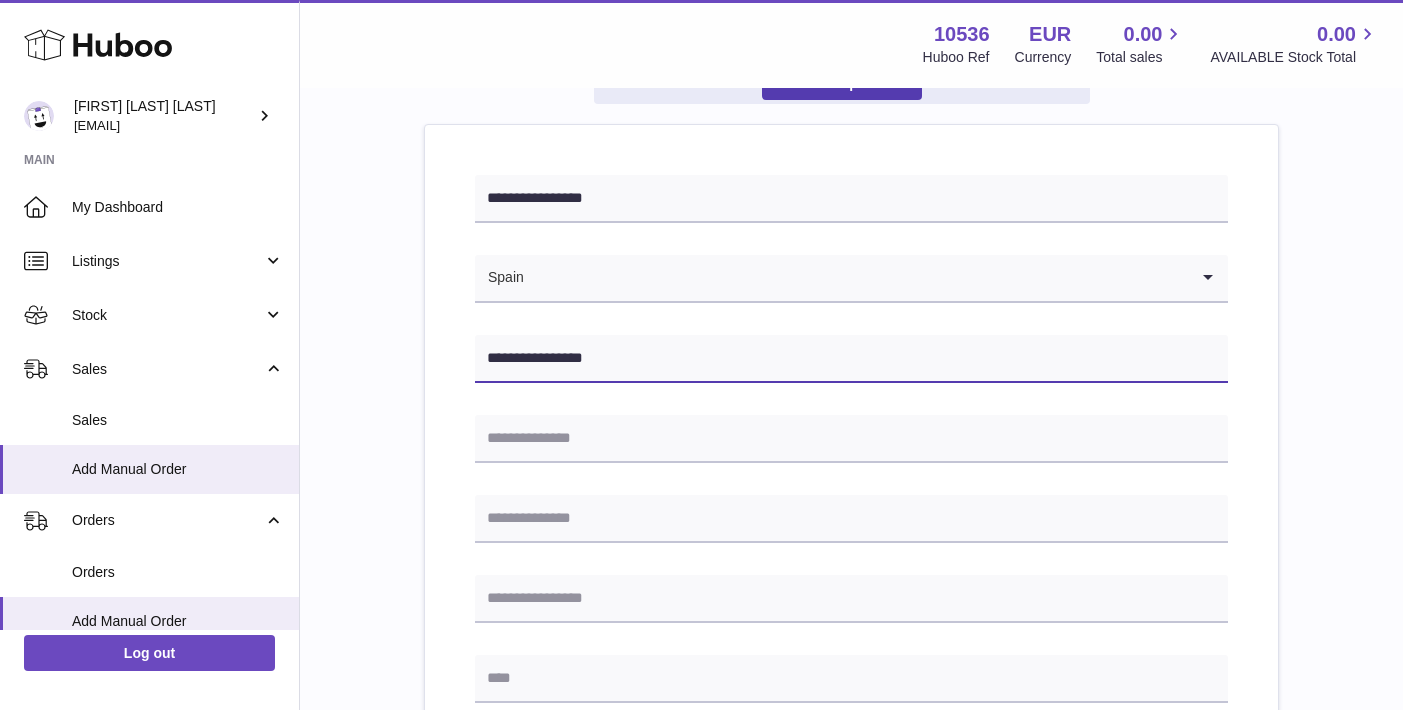 type on "**********" 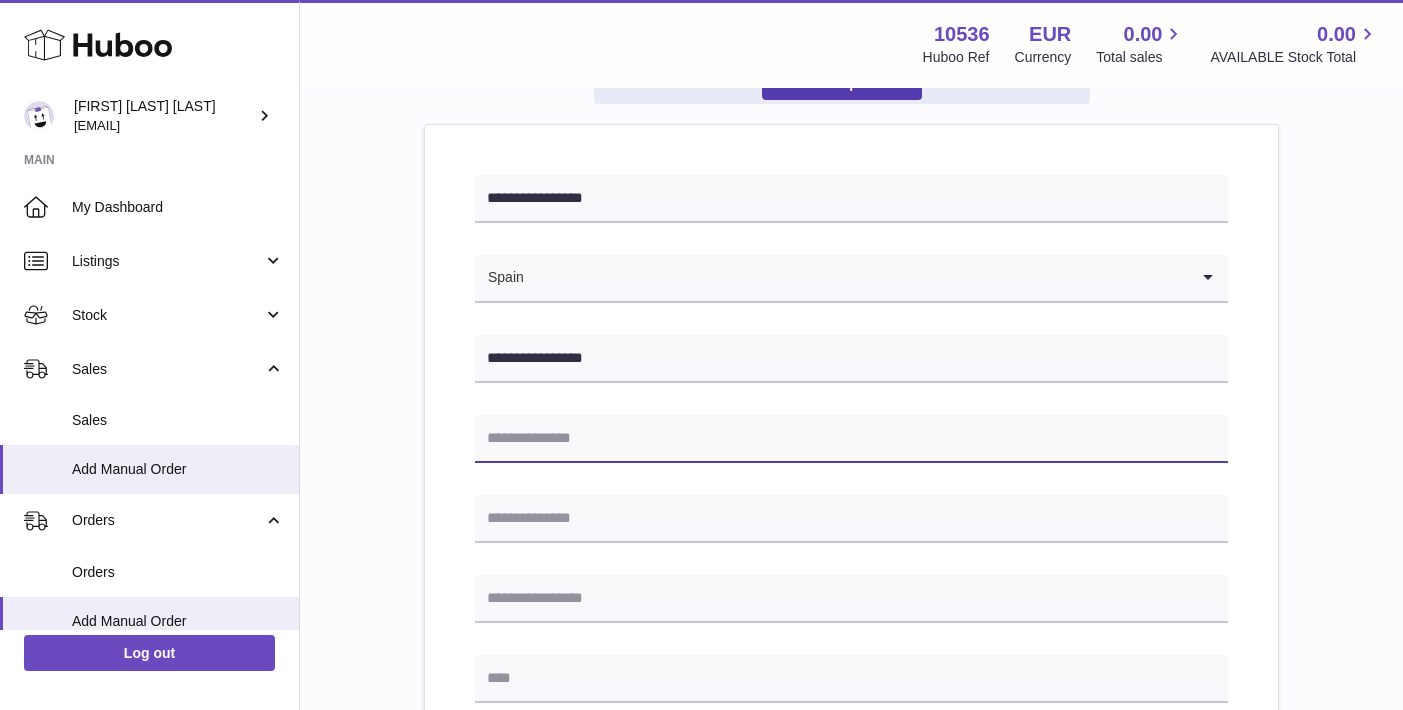 click at bounding box center [851, 439] 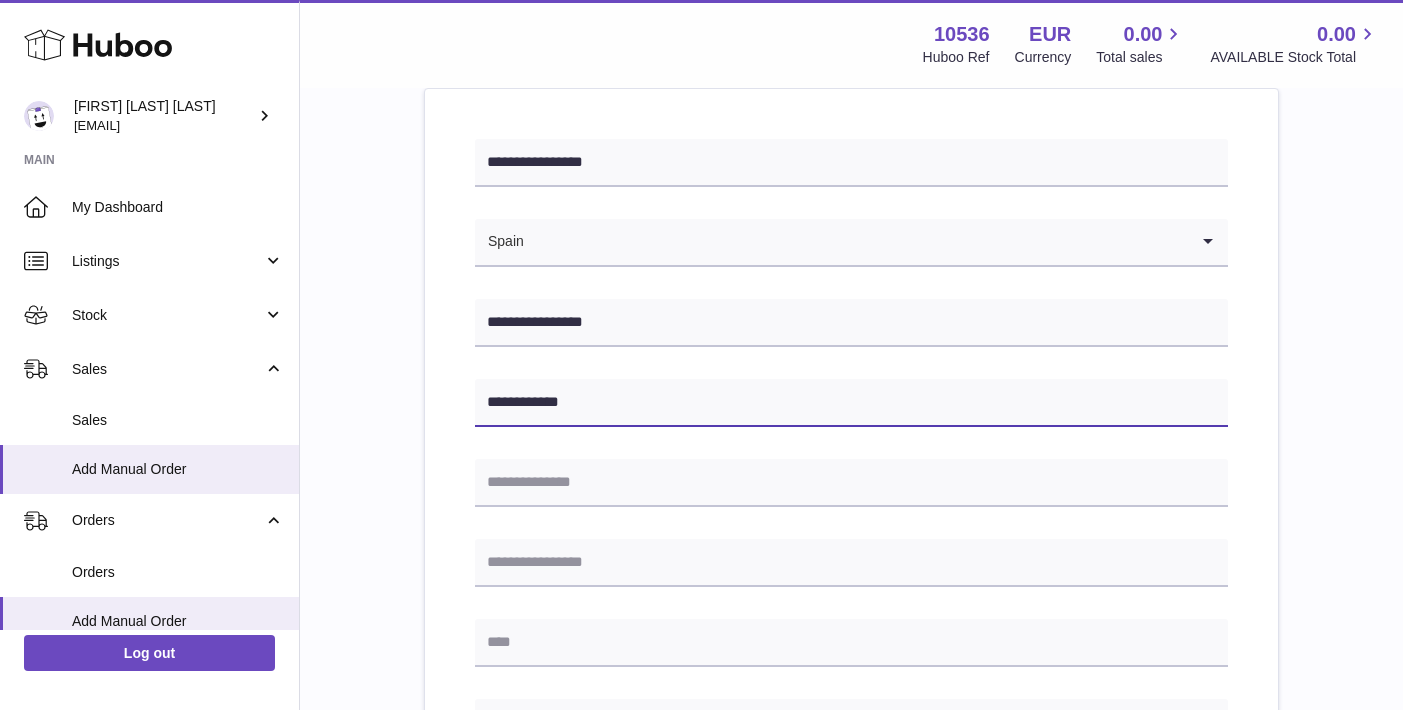 scroll, scrollTop: 247, scrollLeft: 0, axis: vertical 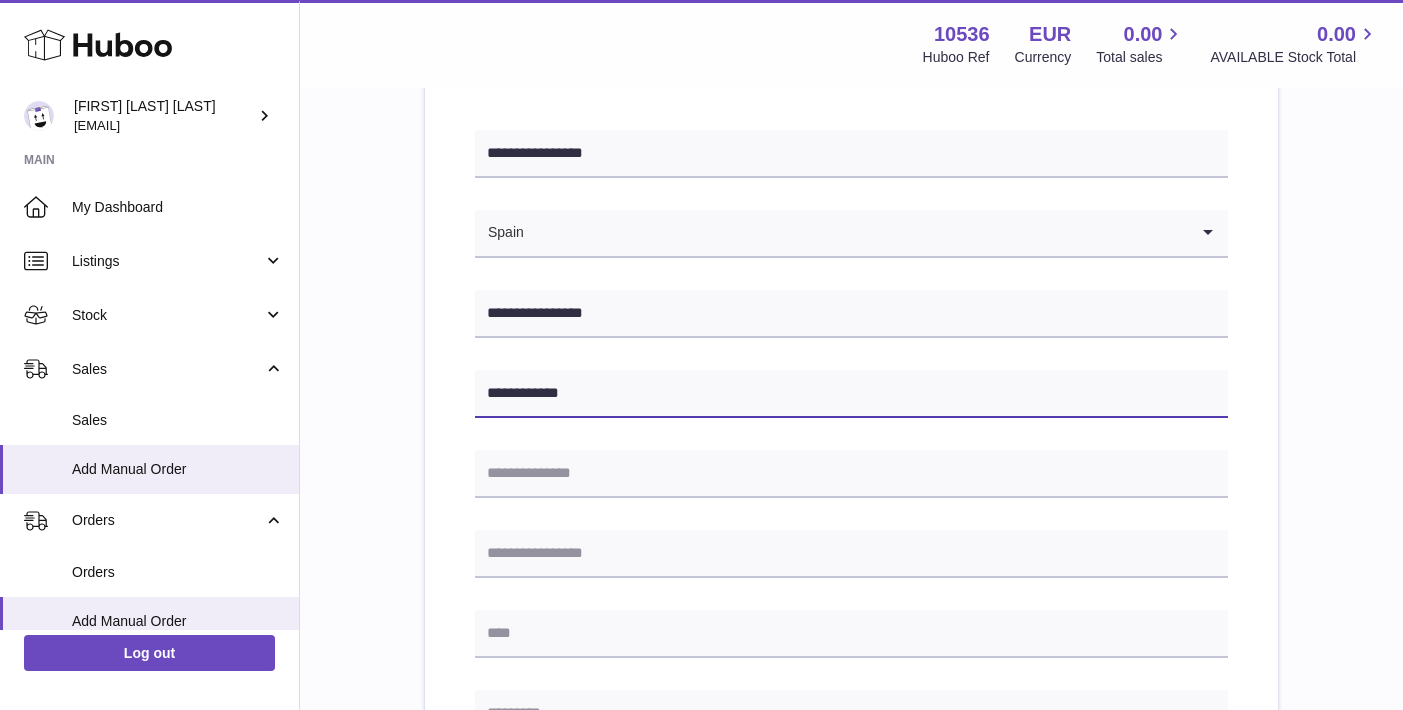 type on "**********" 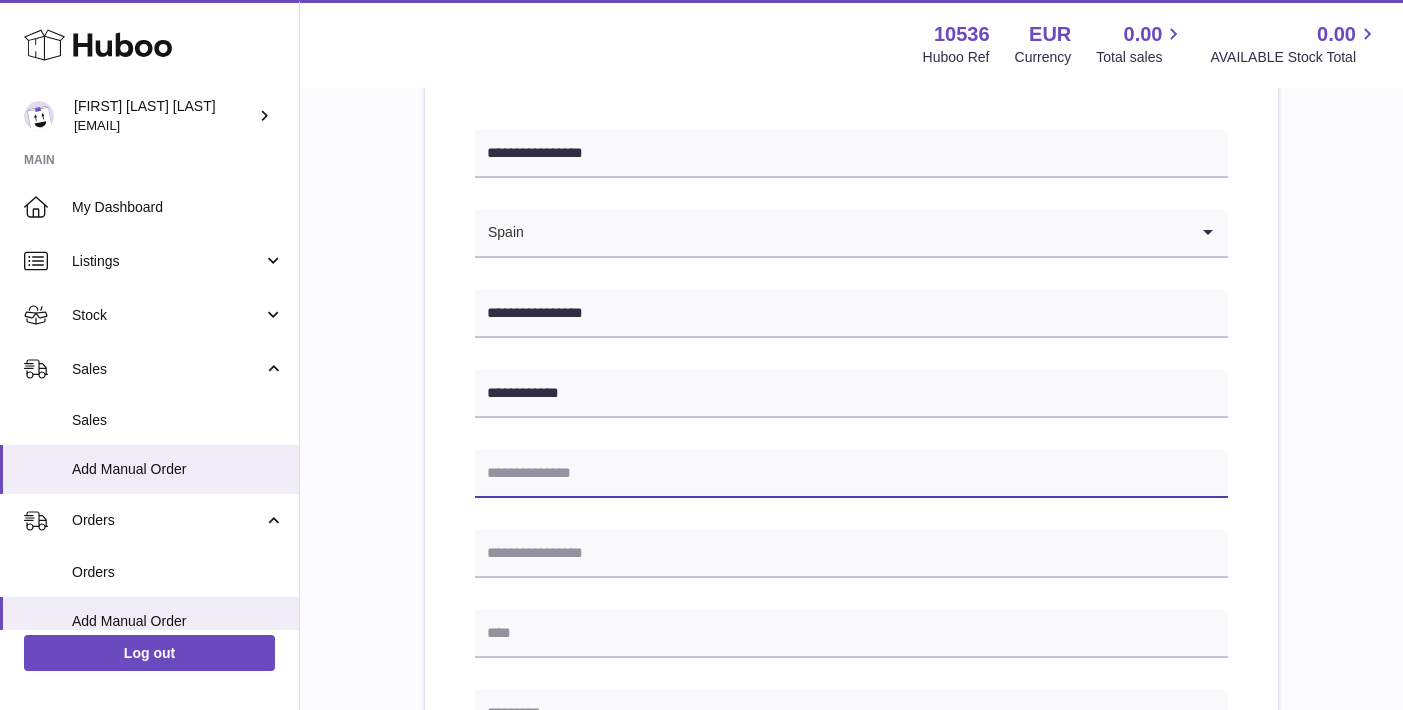 click at bounding box center (851, 474) 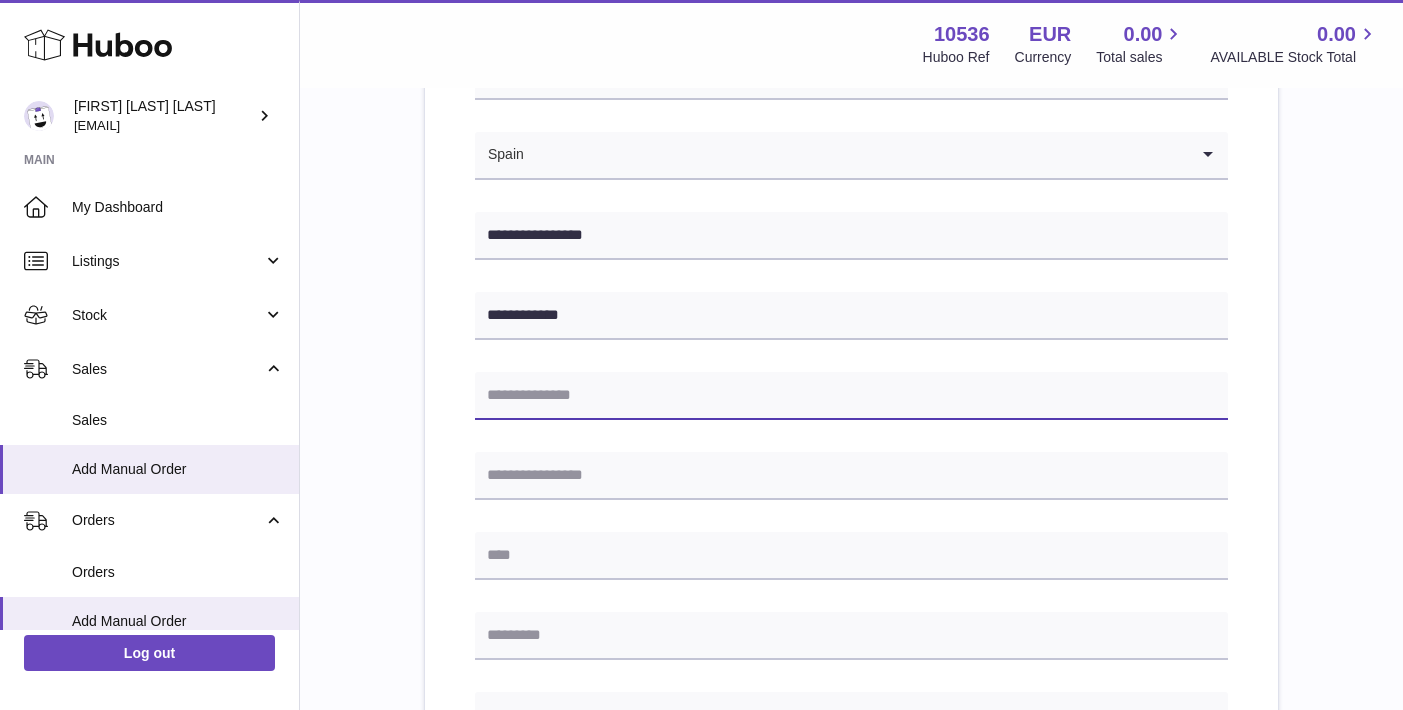 scroll, scrollTop: 389, scrollLeft: 0, axis: vertical 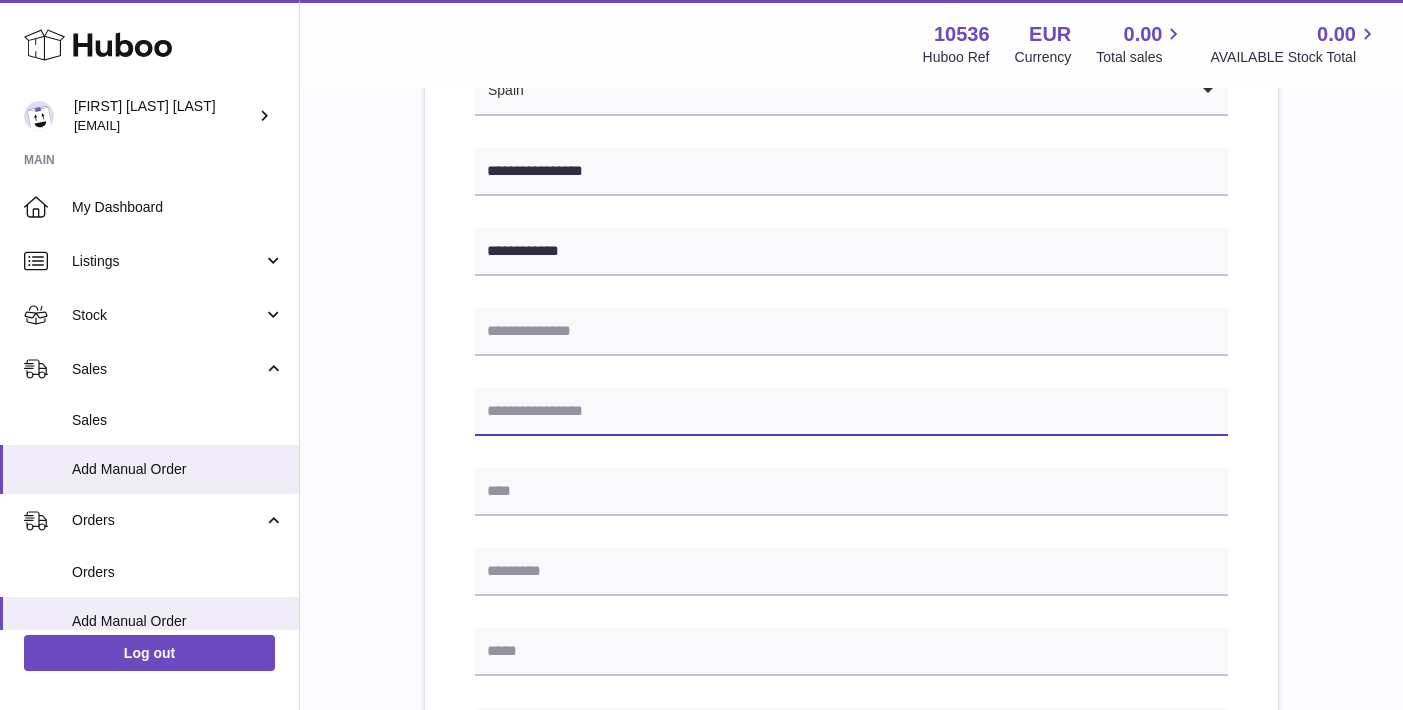 click at bounding box center (851, 412) 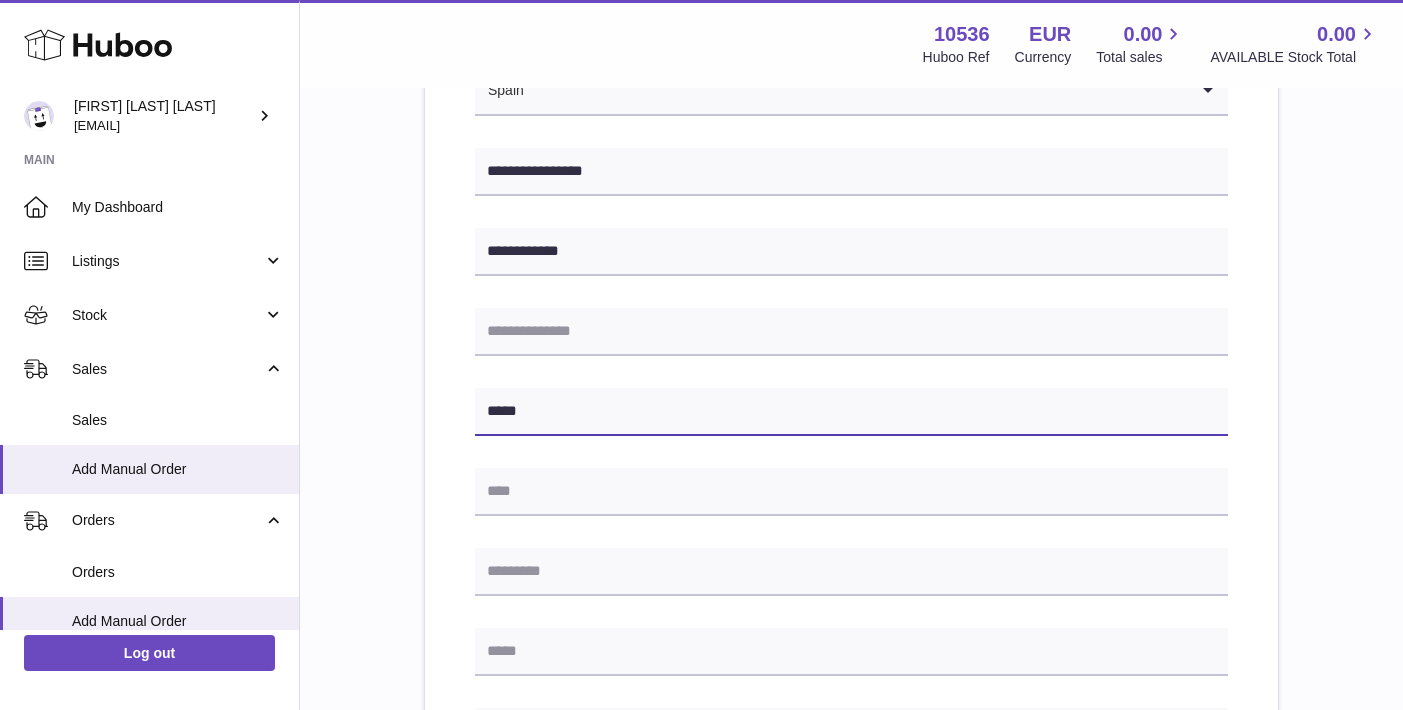 type on "*****" 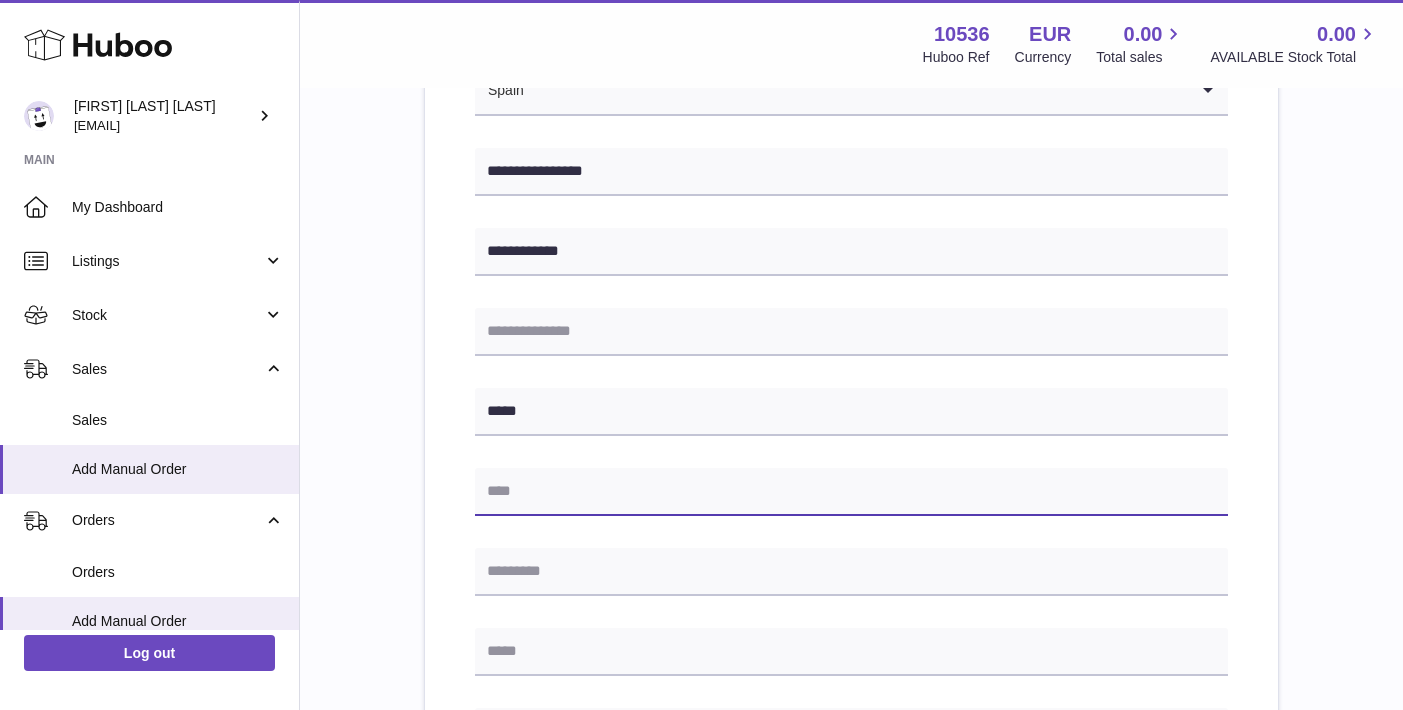 click at bounding box center (851, 492) 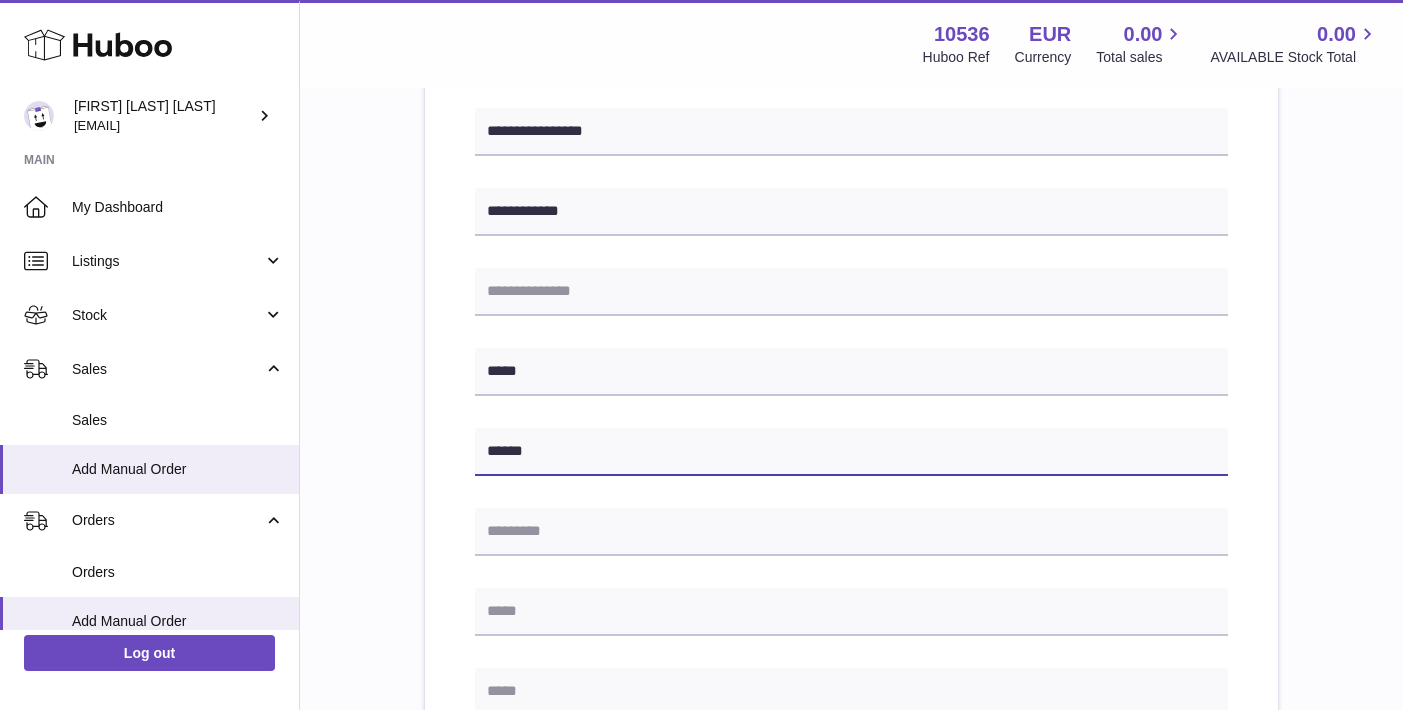 scroll, scrollTop: 457, scrollLeft: 0, axis: vertical 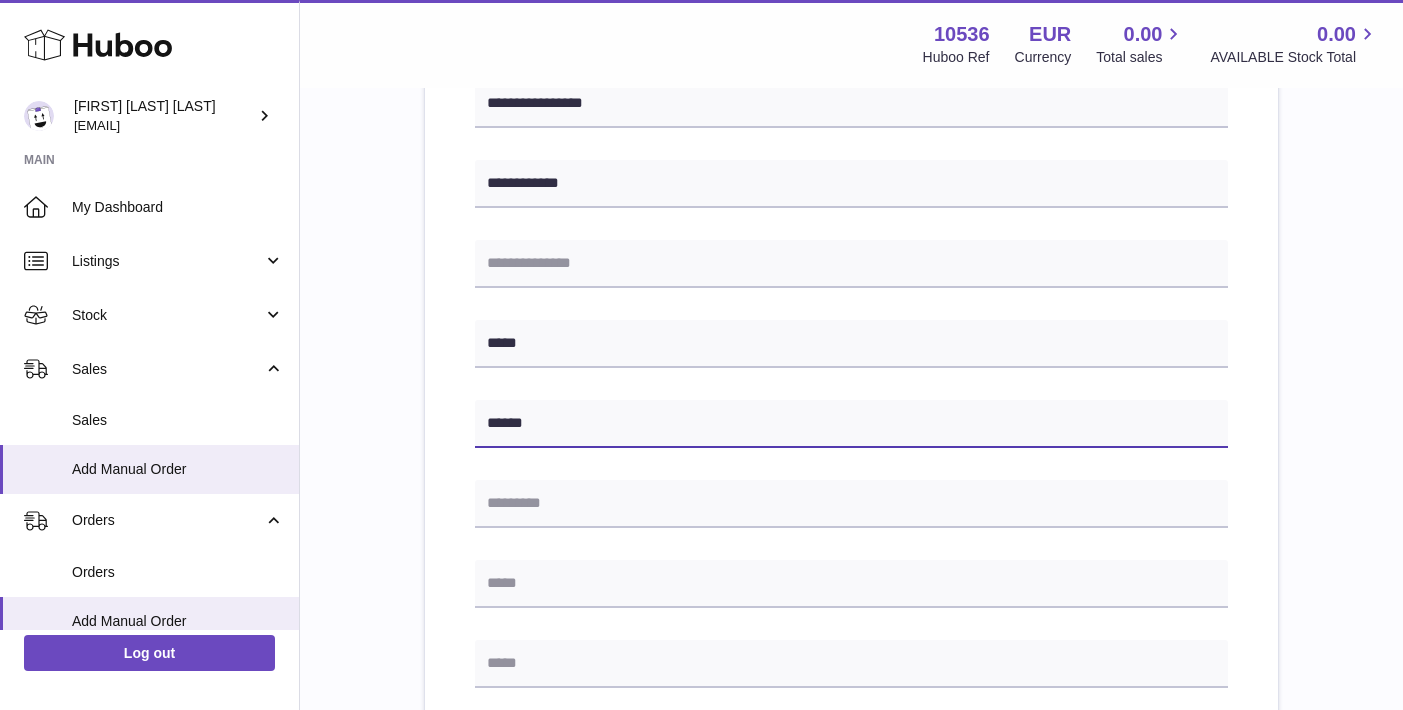 type on "*****" 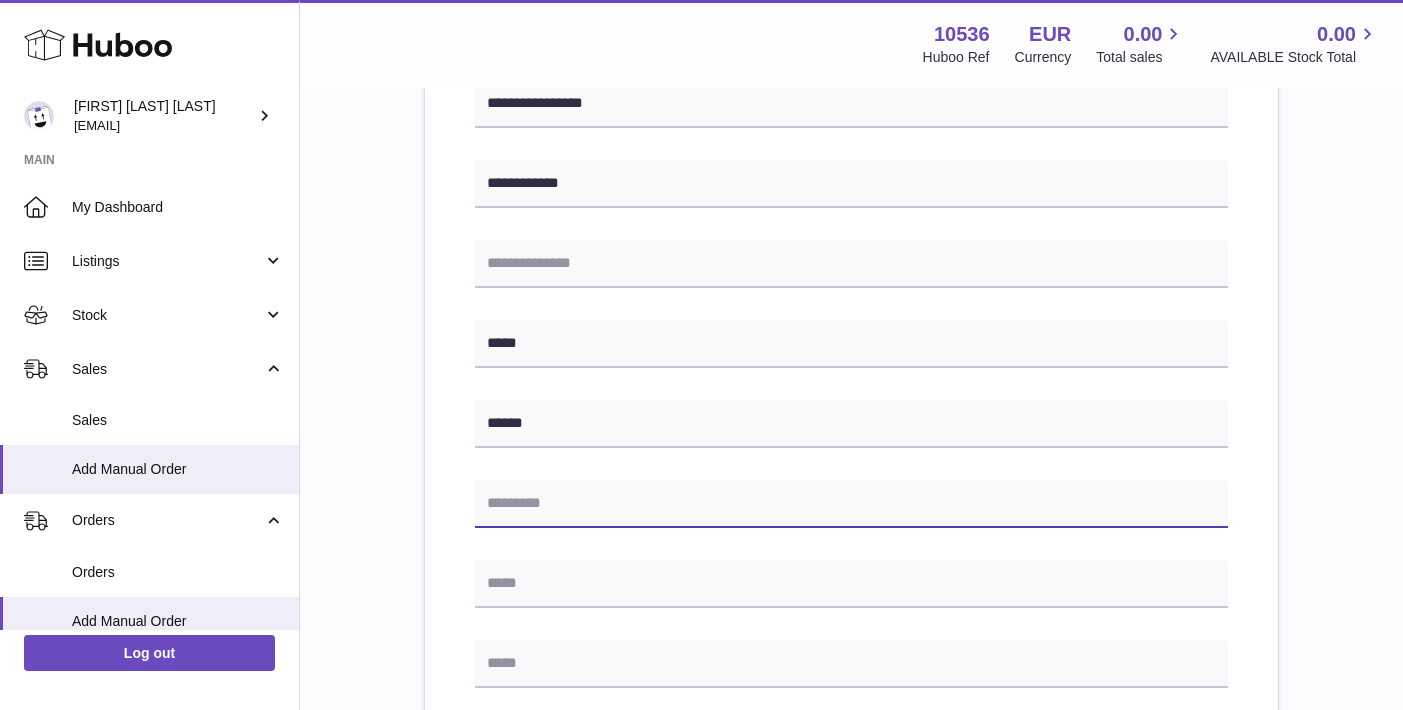 click at bounding box center (851, 504) 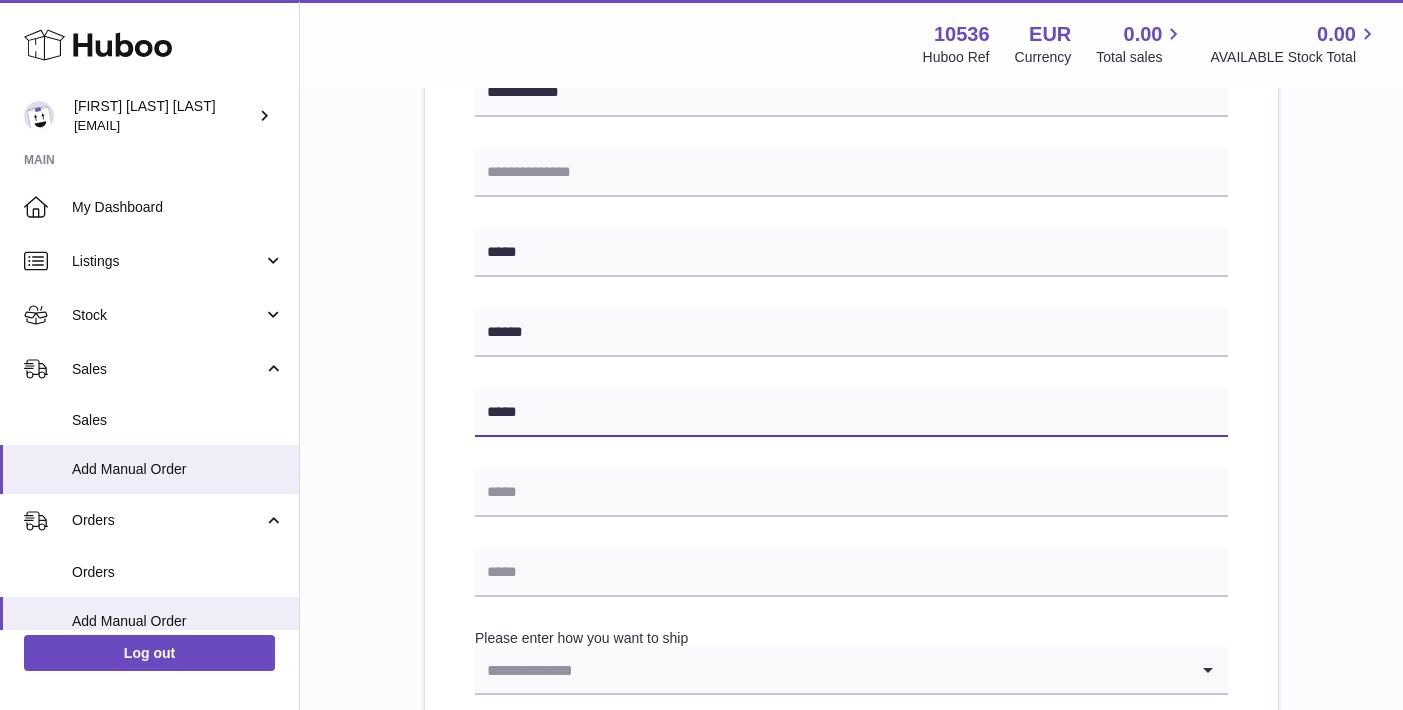 scroll, scrollTop: 556, scrollLeft: 0, axis: vertical 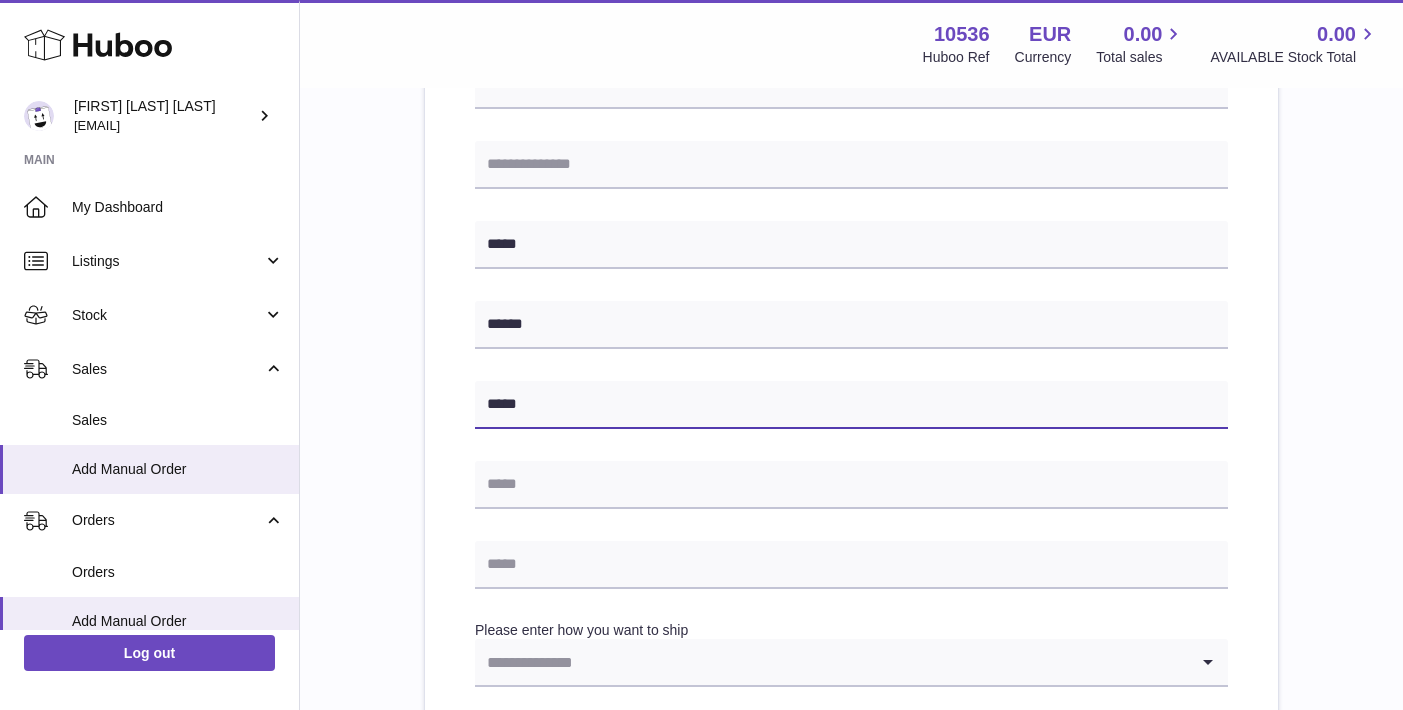 type on "*****" 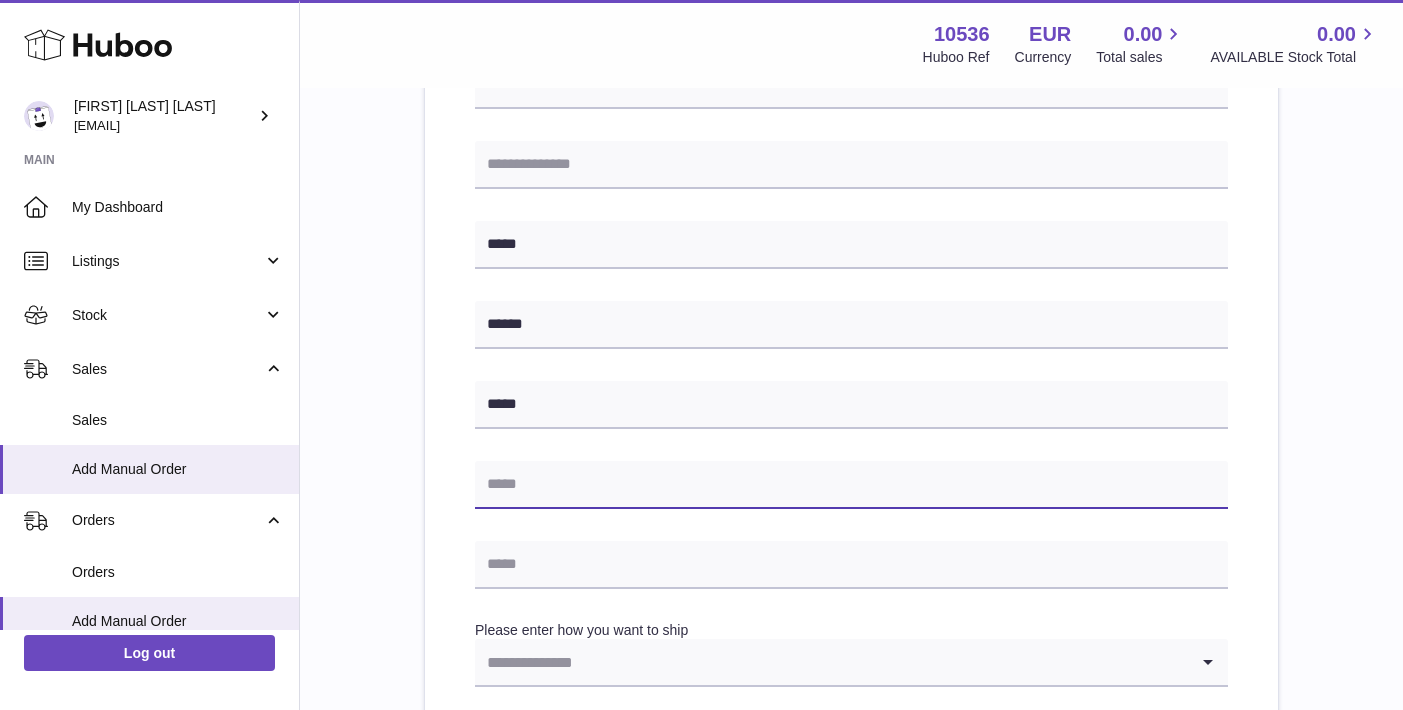 click at bounding box center [851, 485] 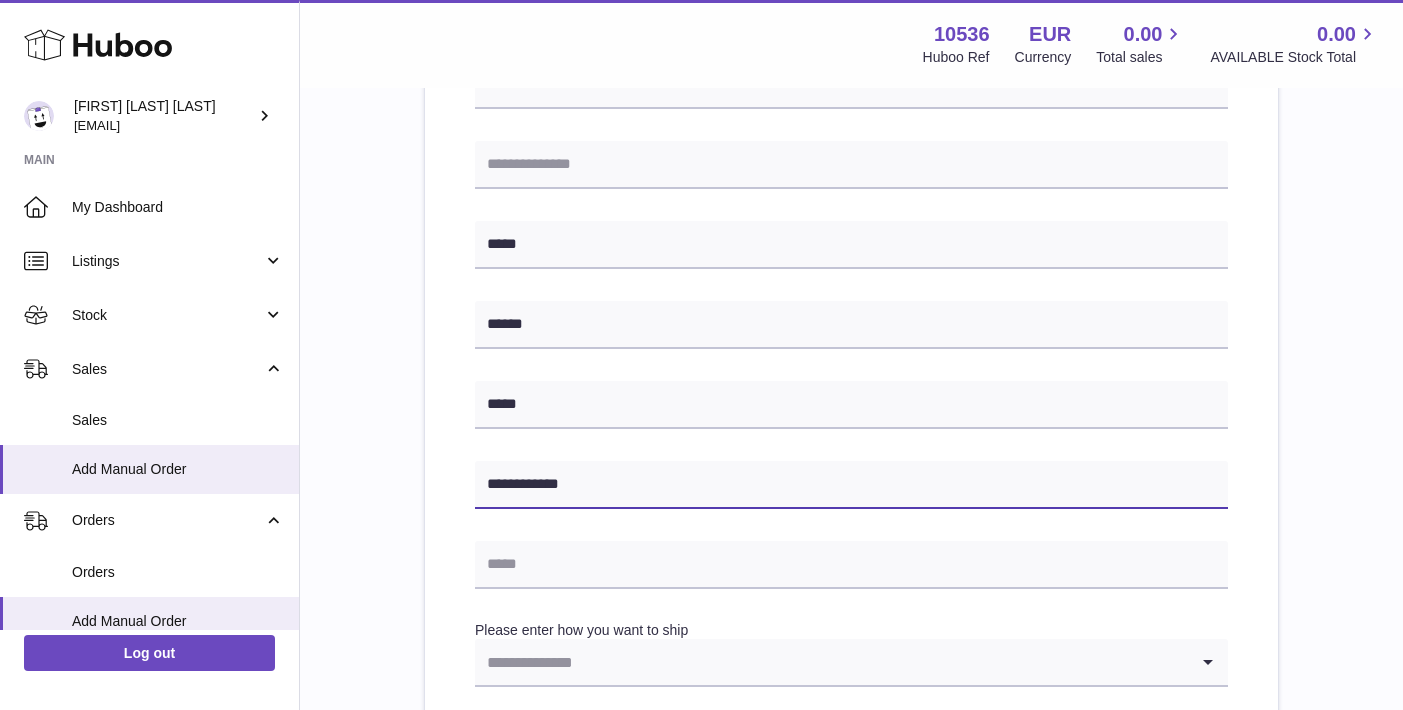 click on "**********" at bounding box center (851, 485) 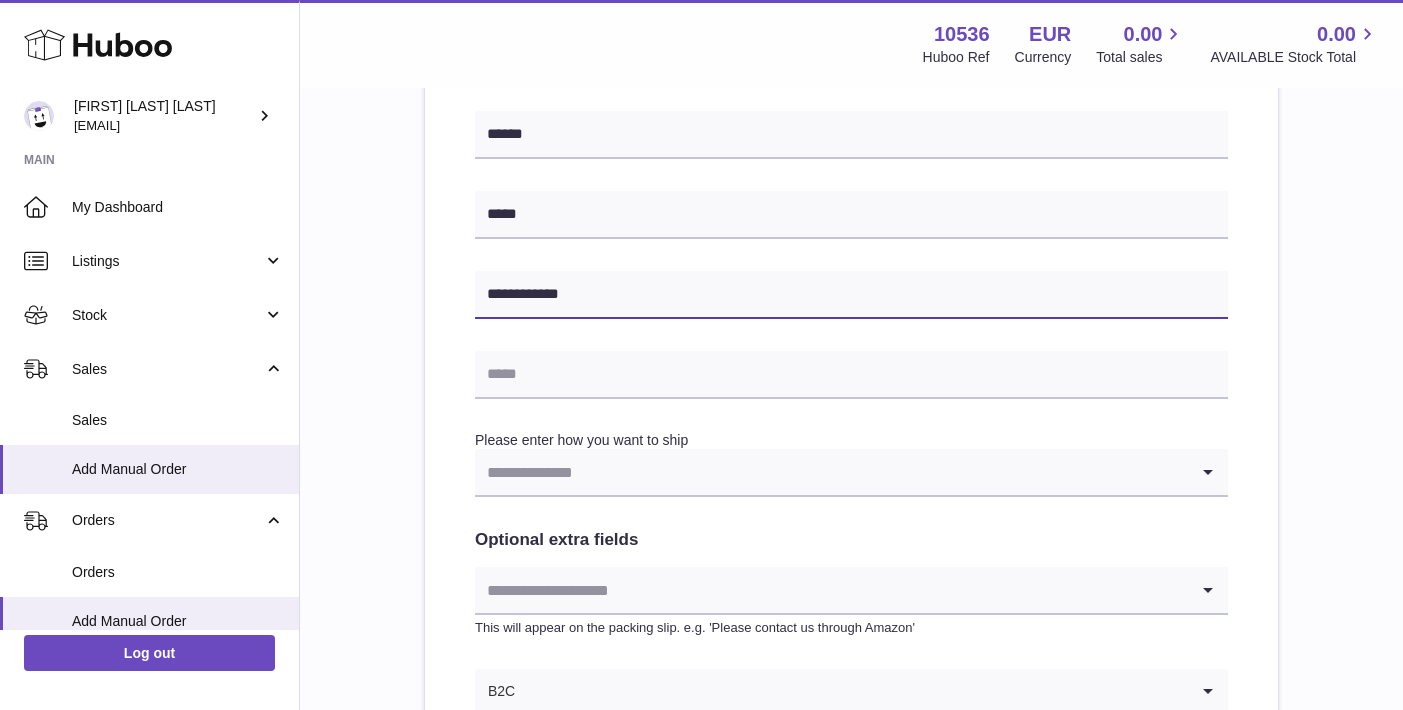scroll, scrollTop: 813, scrollLeft: 0, axis: vertical 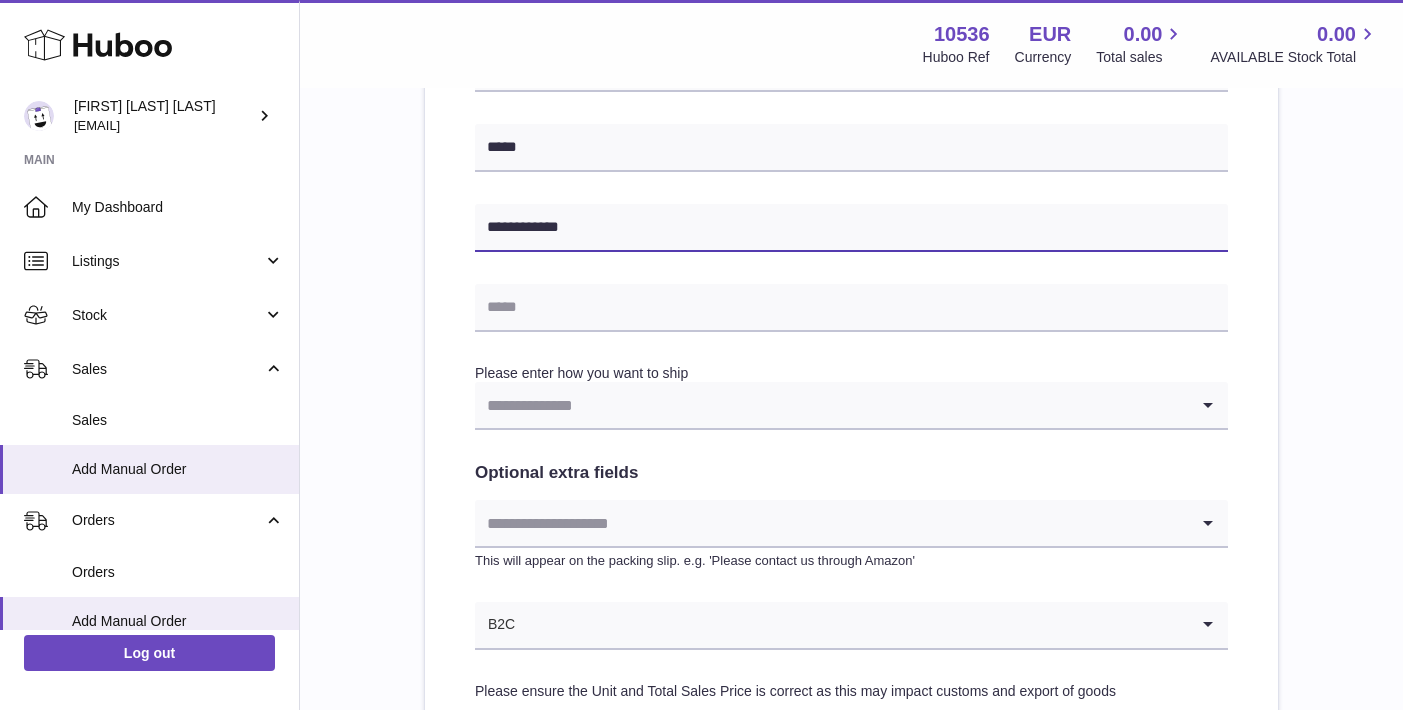type on "**********" 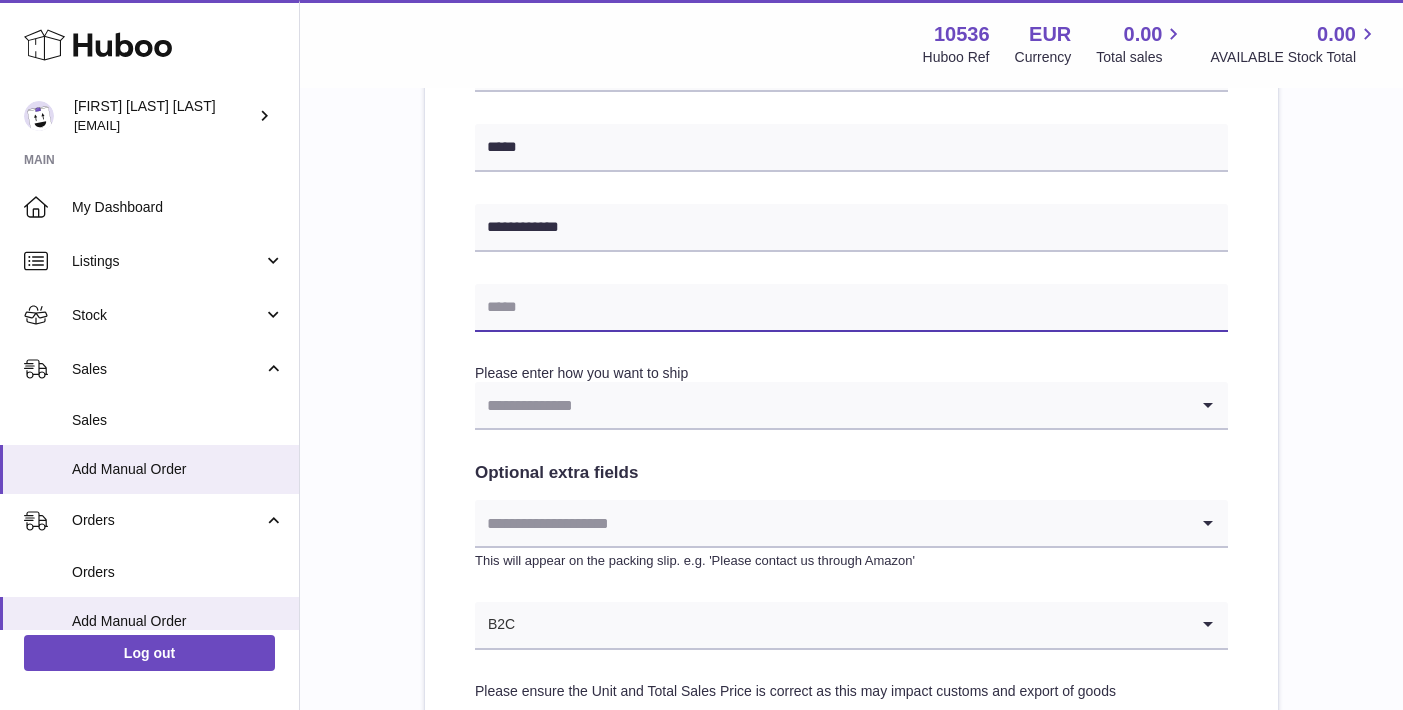 click at bounding box center (851, 308) 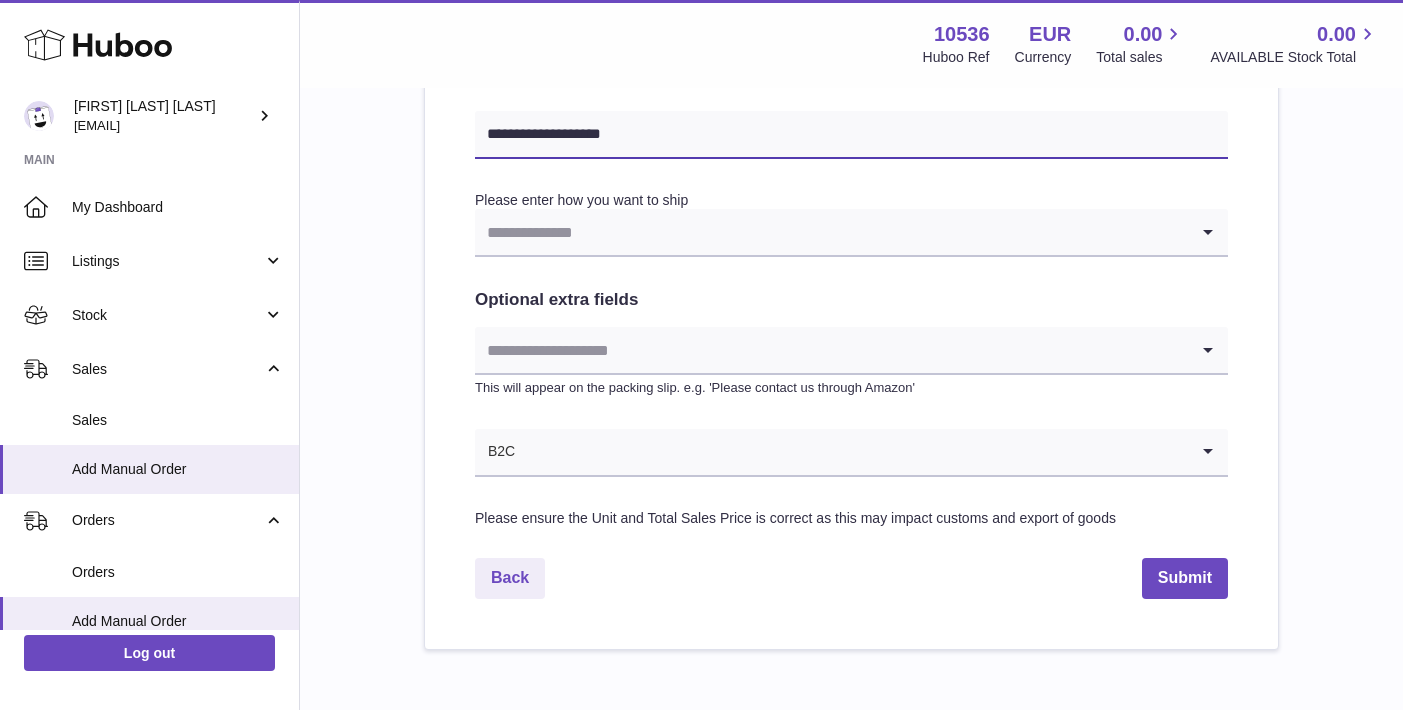 scroll, scrollTop: 1001, scrollLeft: 0, axis: vertical 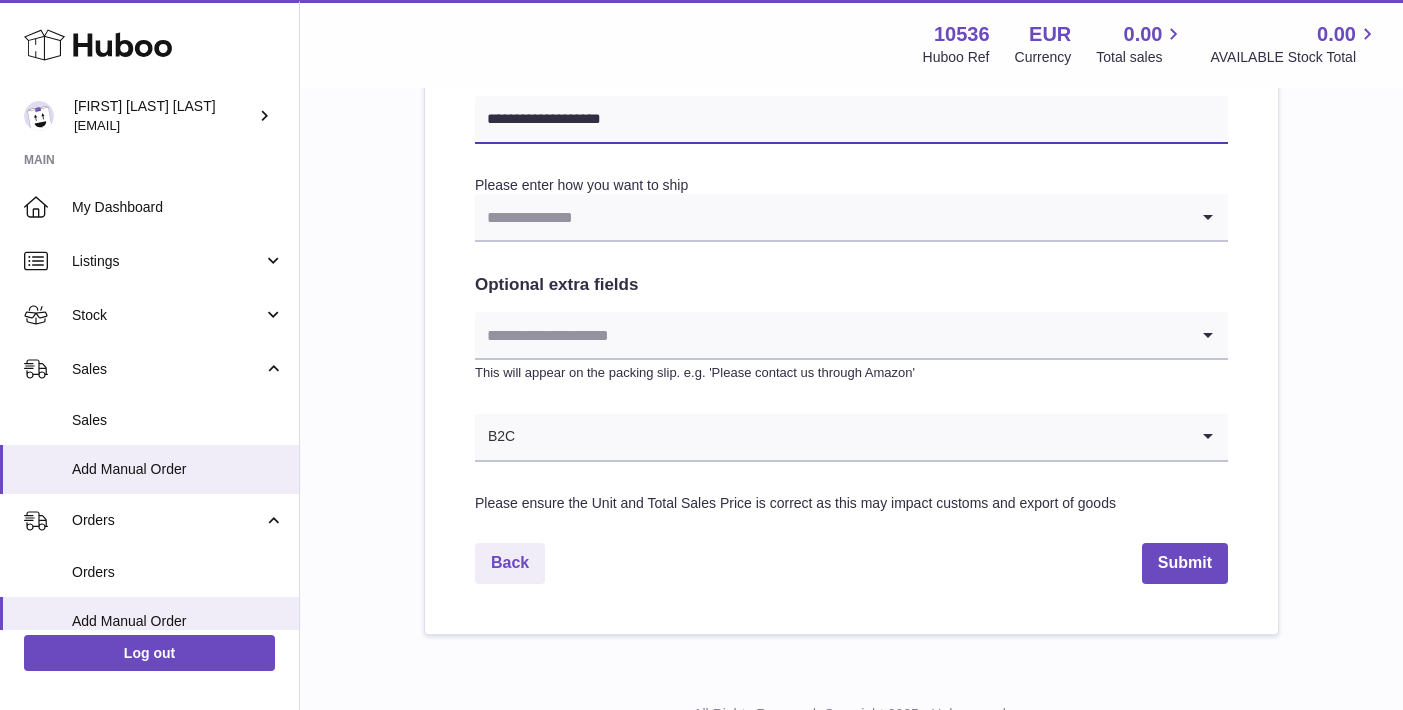 type on "**********" 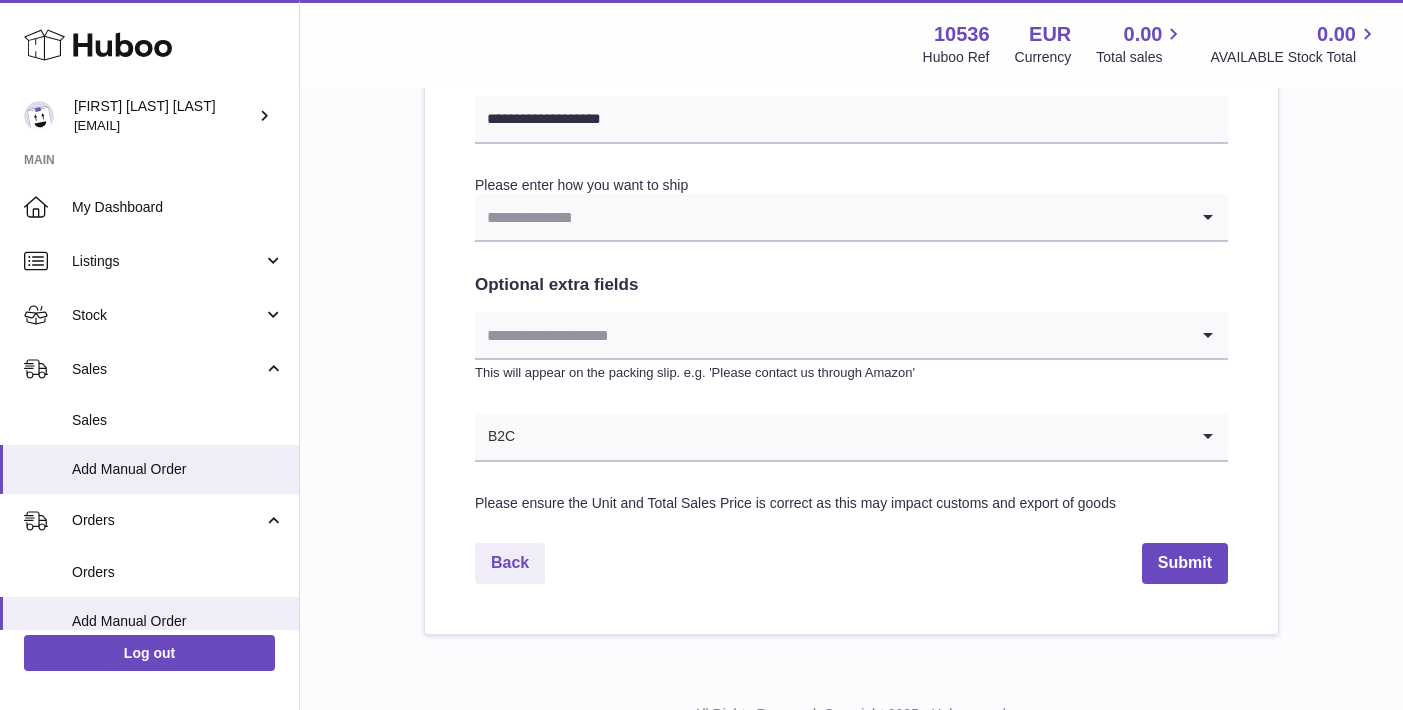 click at bounding box center (831, 217) 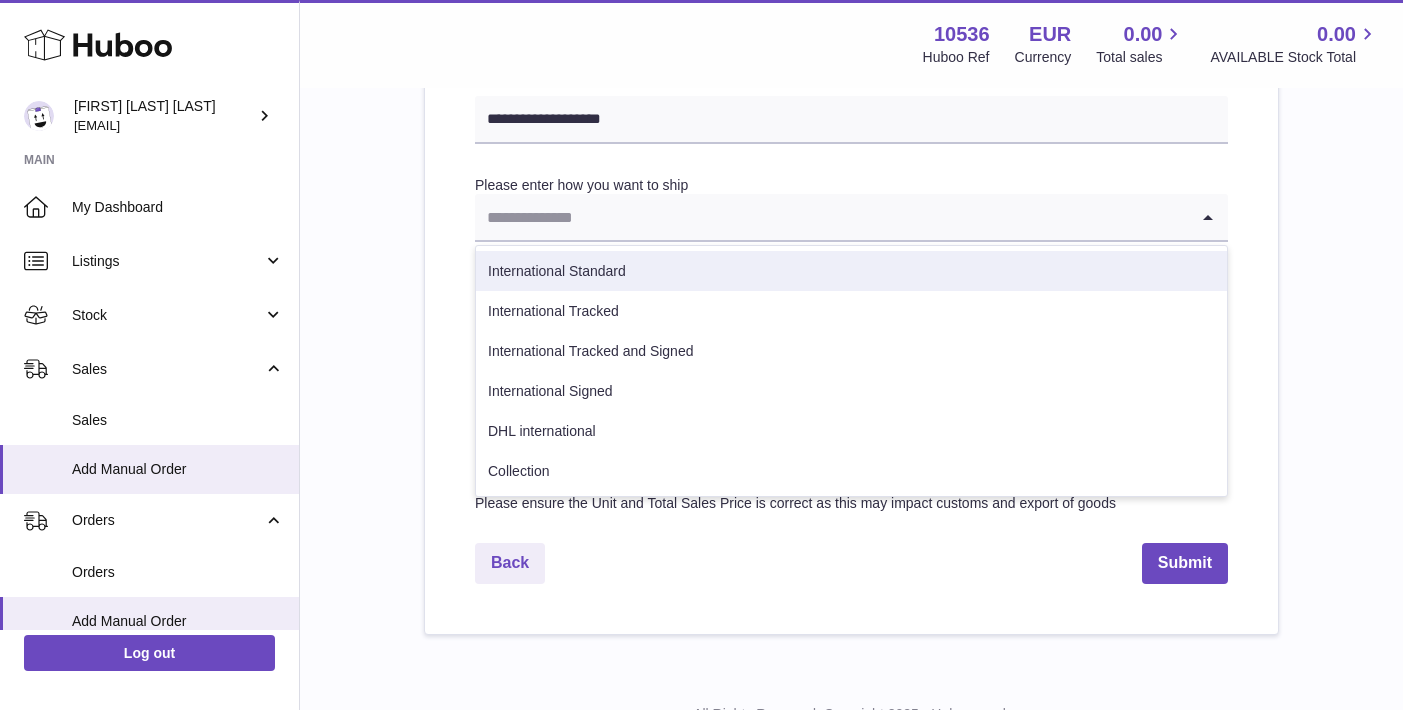 click on "International Standard" at bounding box center [851, 271] 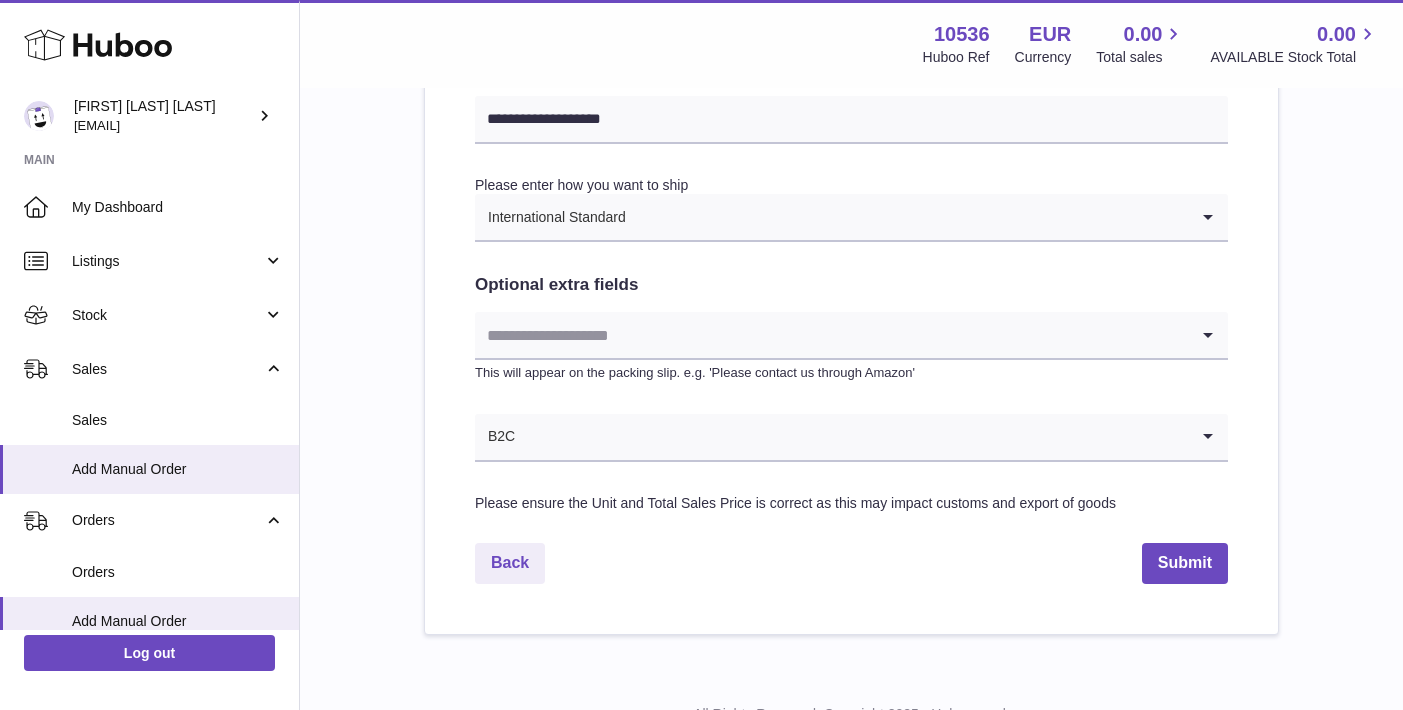 click at bounding box center [831, 335] 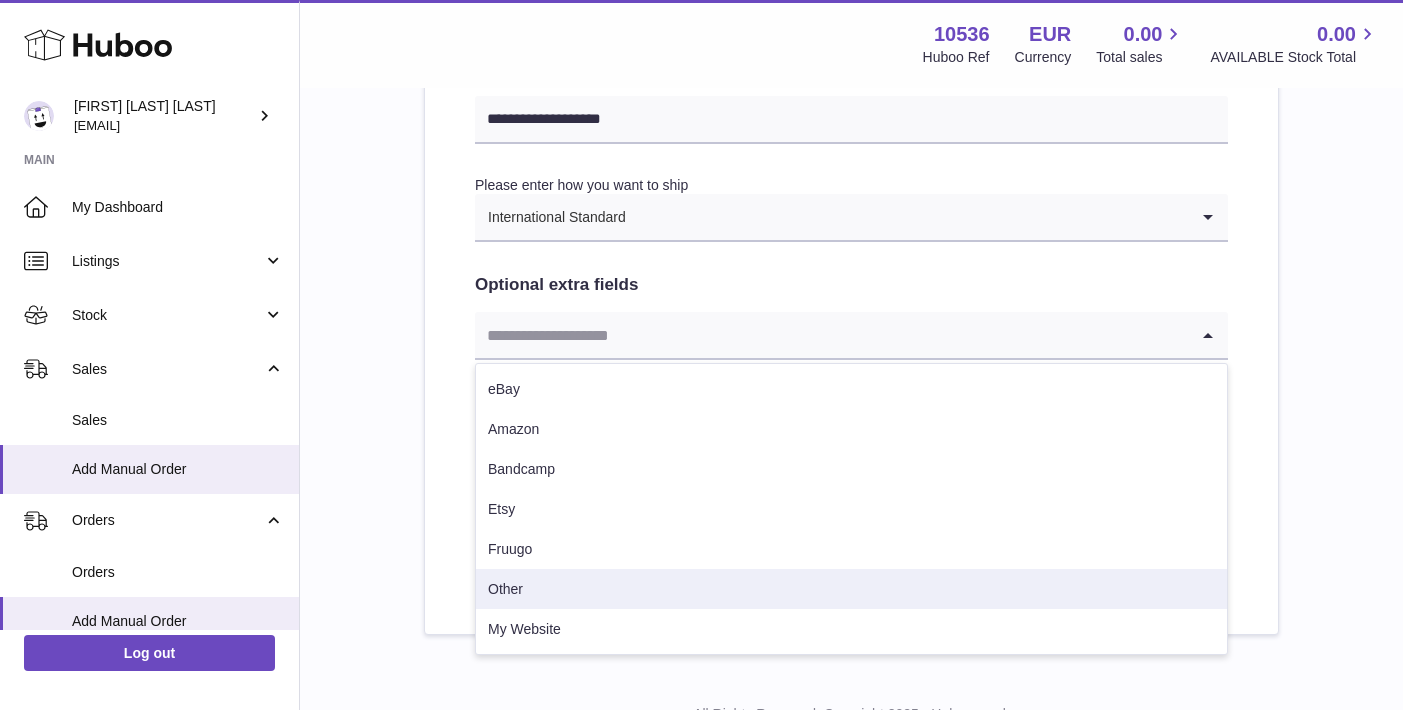 click on "Other" at bounding box center [851, 589] 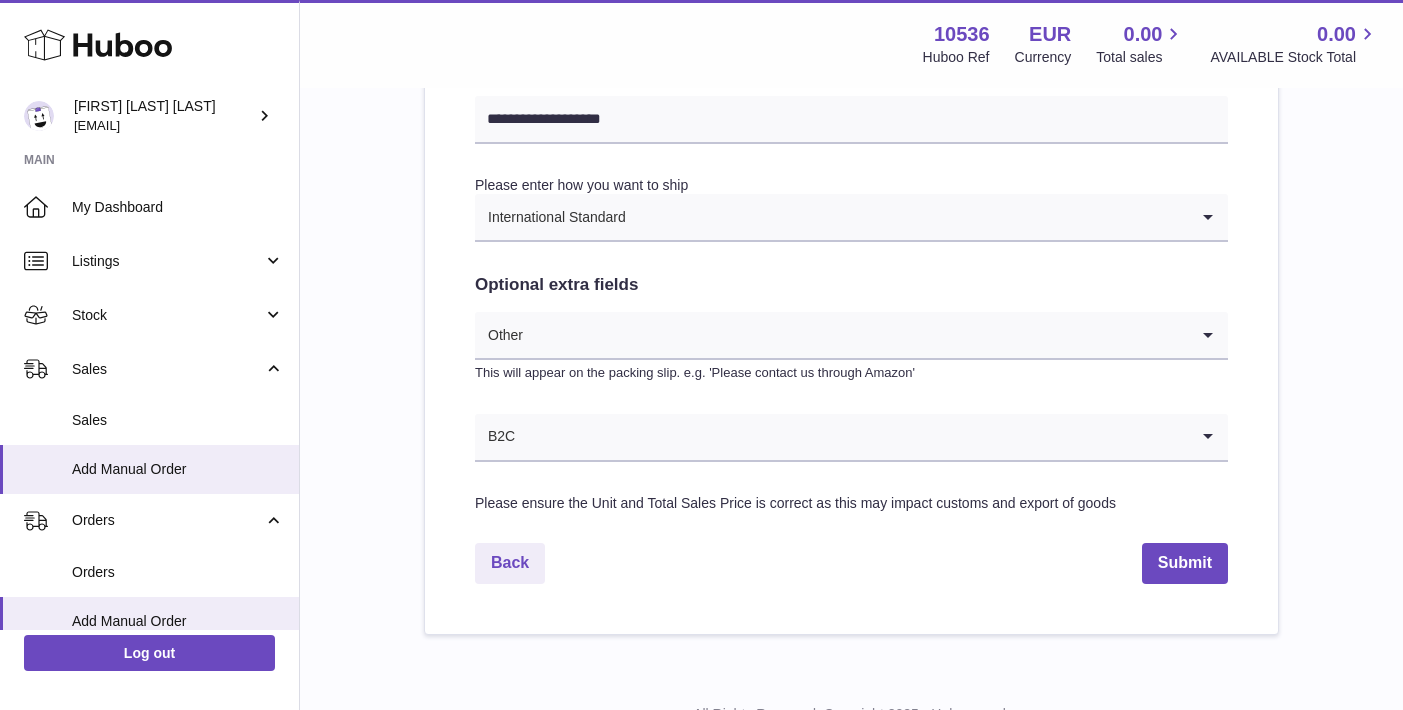 click at bounding box center [852, 437] 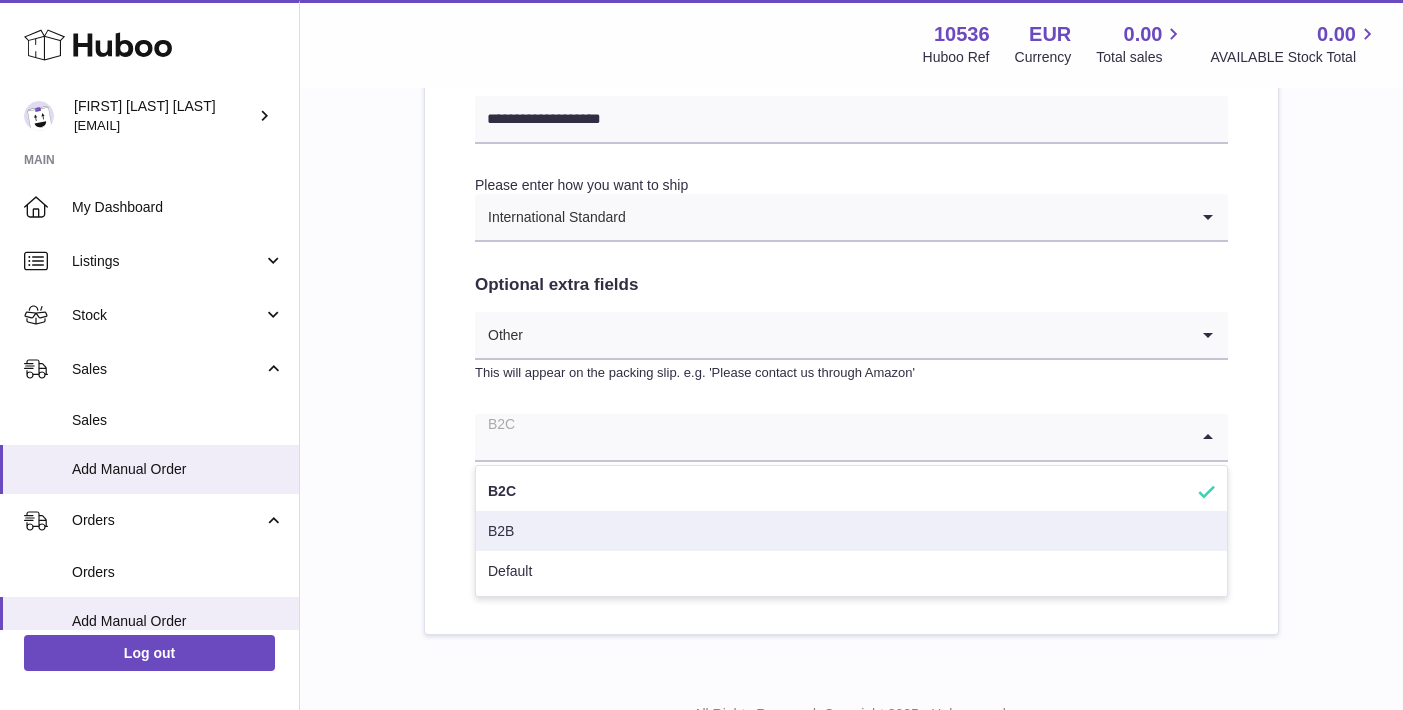 click on "B2B" at bounding box center [851, 531] 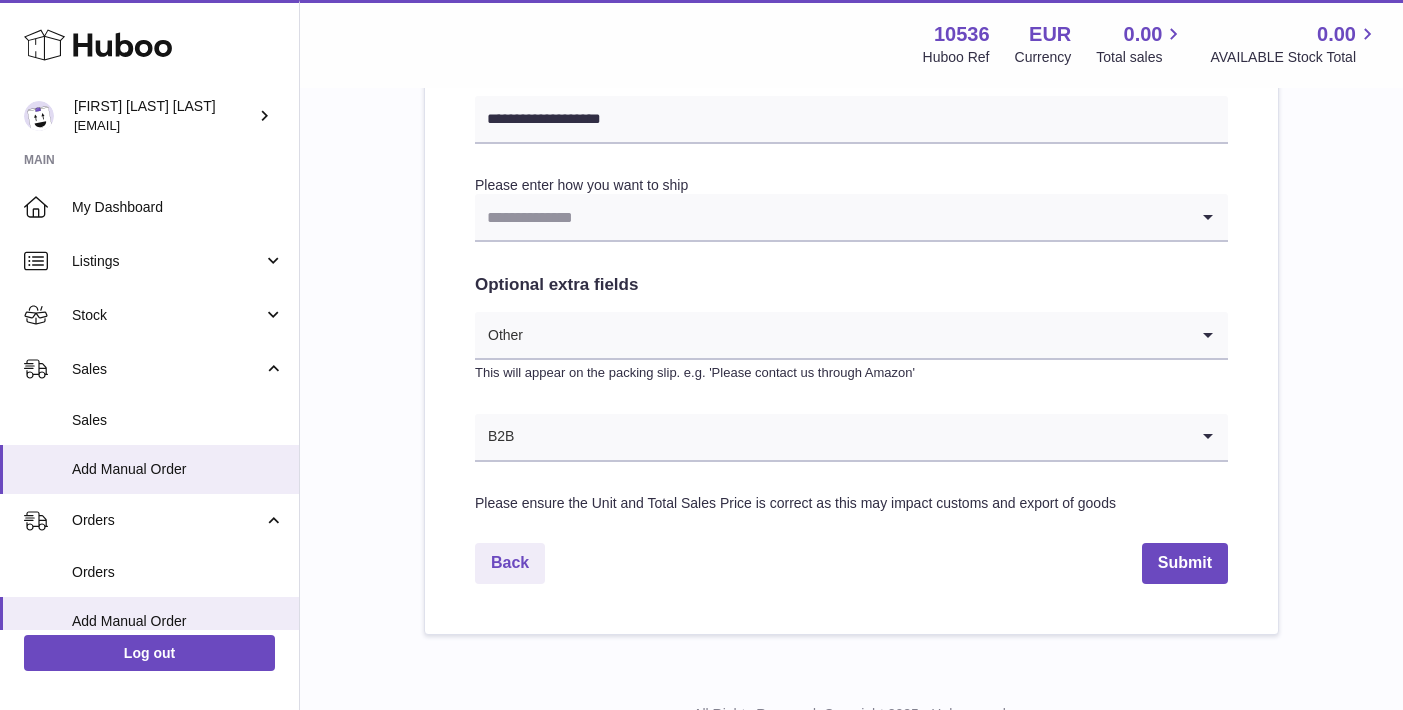 click on "Please enter how you want to ship" at bounding box center [581, 185] 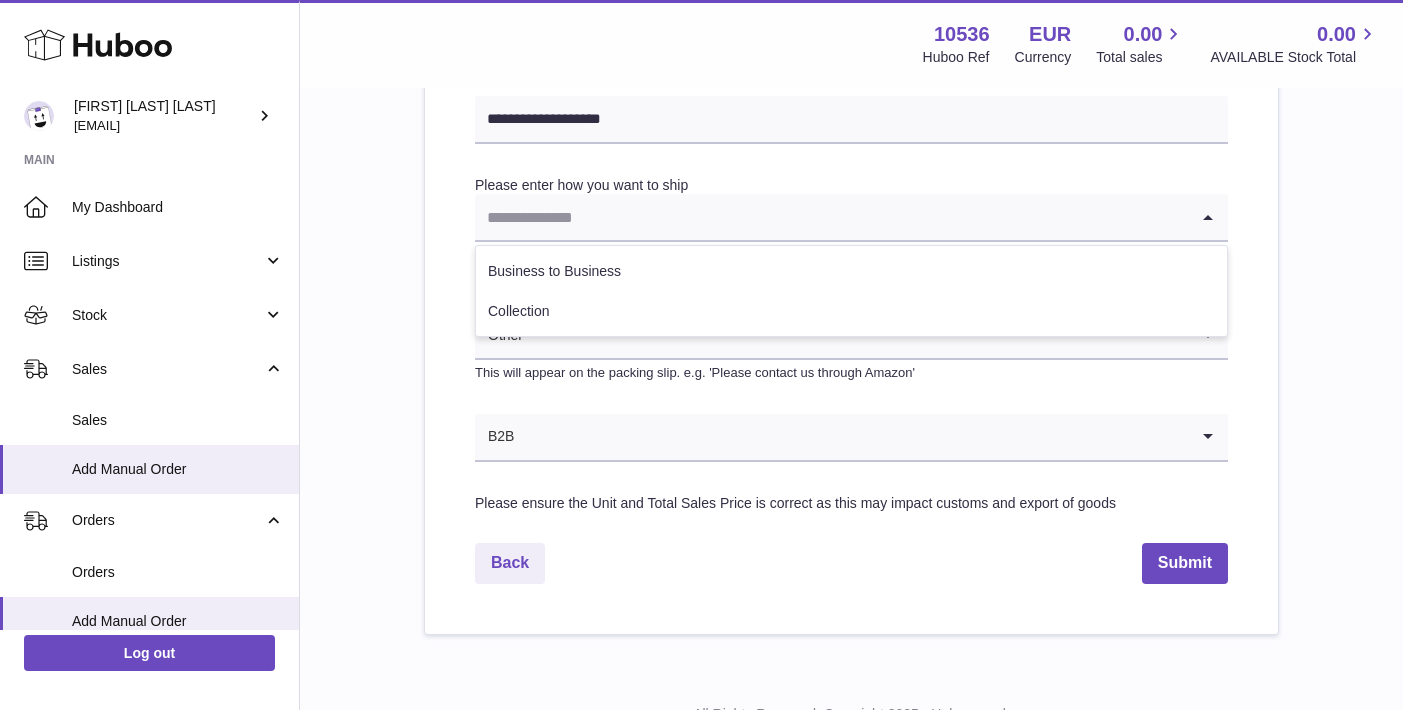 click at bounding box center [831, 217] 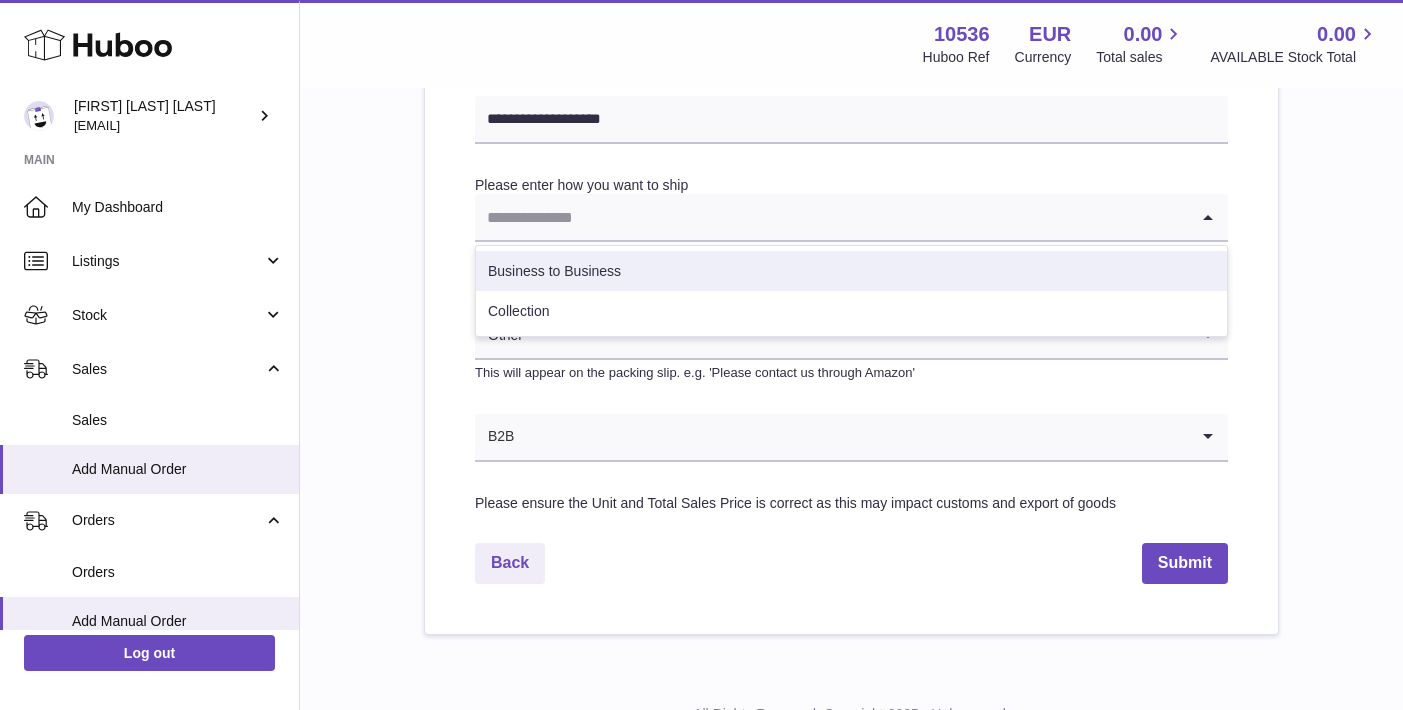 click on "Business to Business" at bounding box center (851, 271) 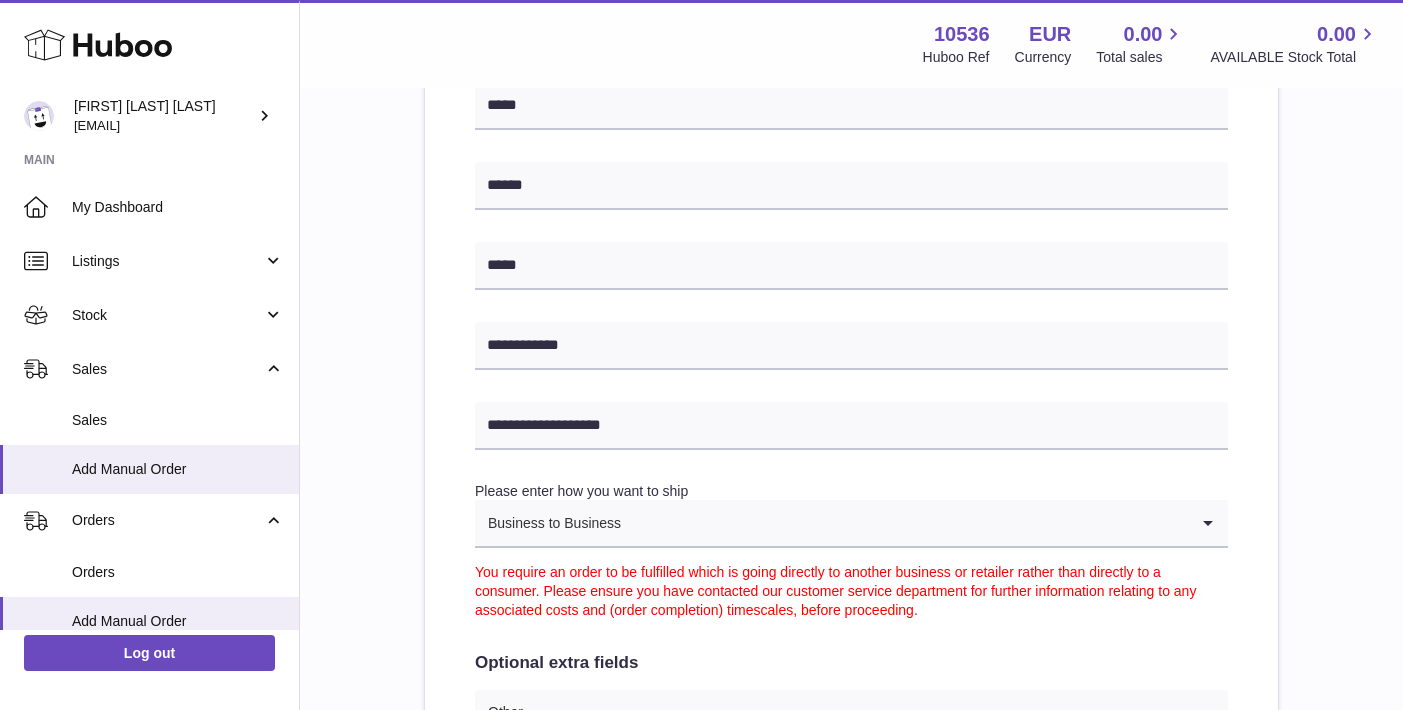 scroll, scrollTop: 714, scrollLeft: 0, axis: vertical 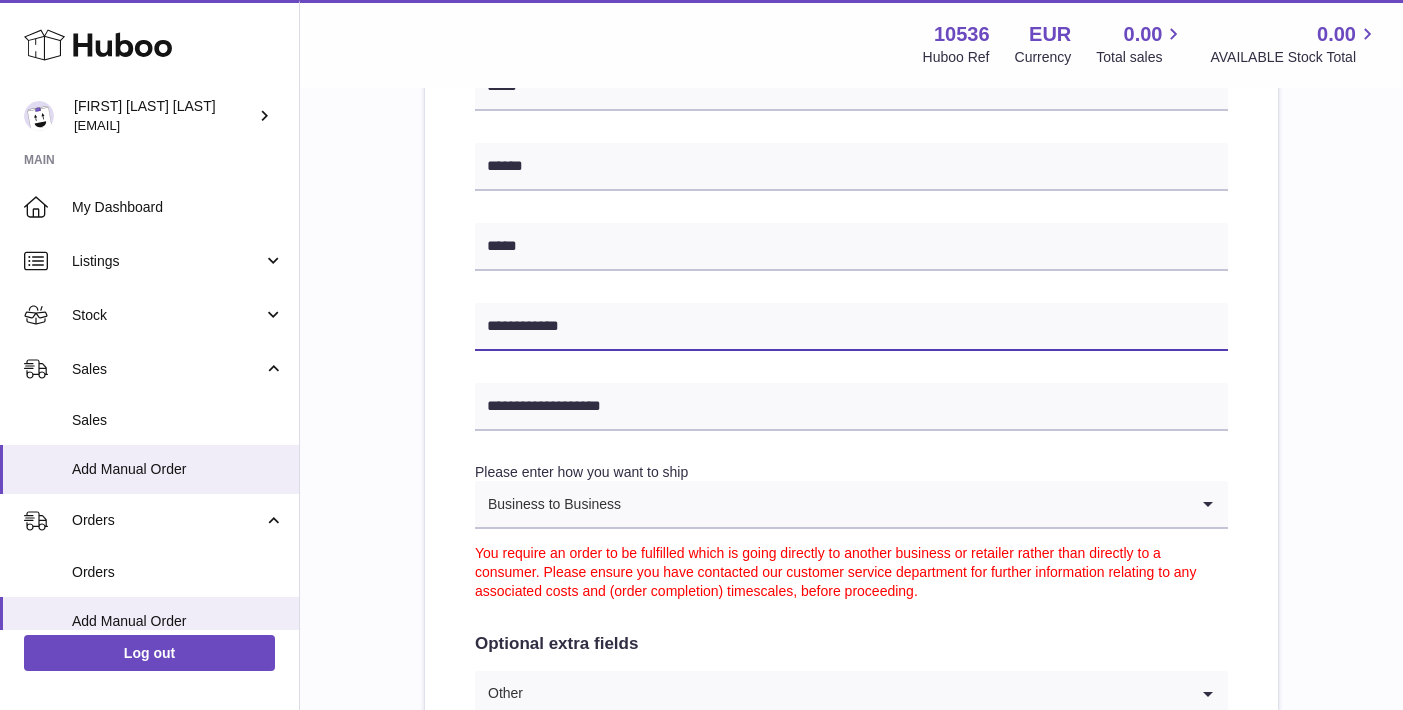 click on "**********" at bounding box center [851, 327] 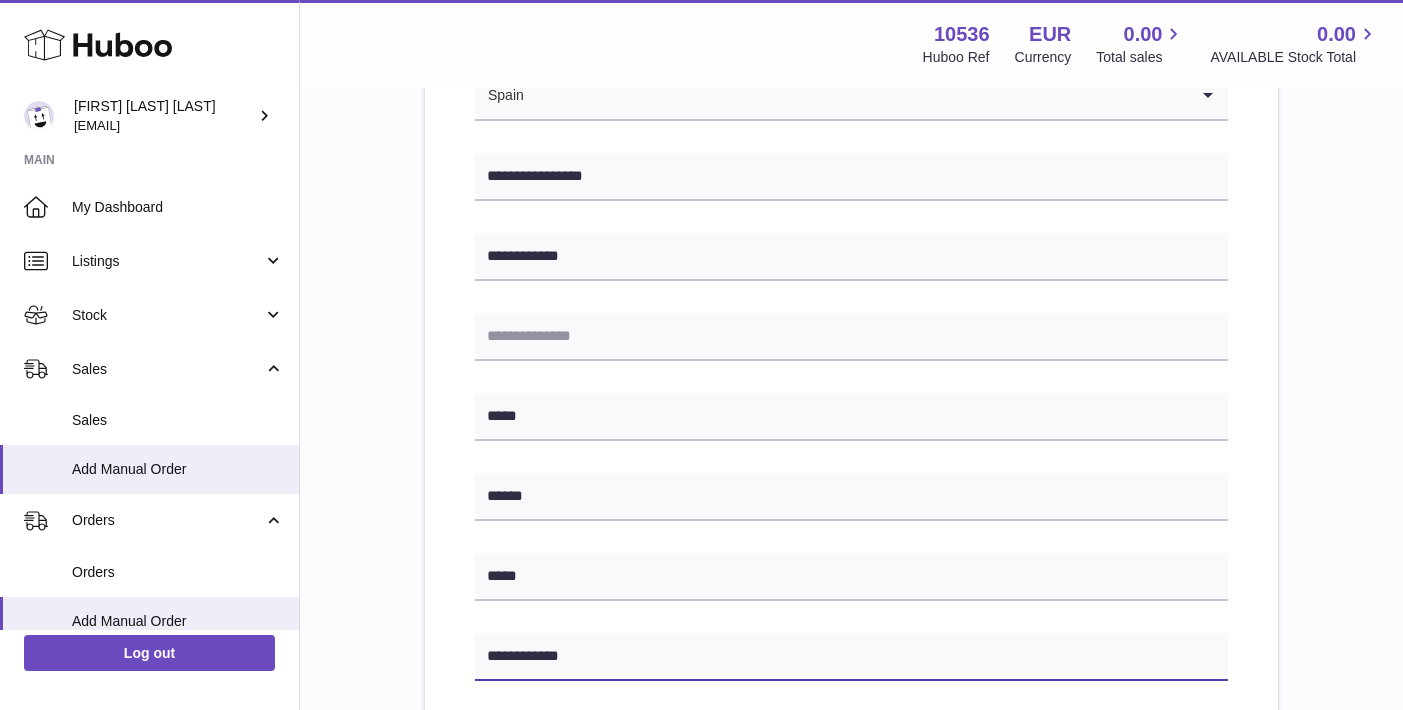 scroll, scrollTop: 384, scrollLeft: 0, axis: vertical 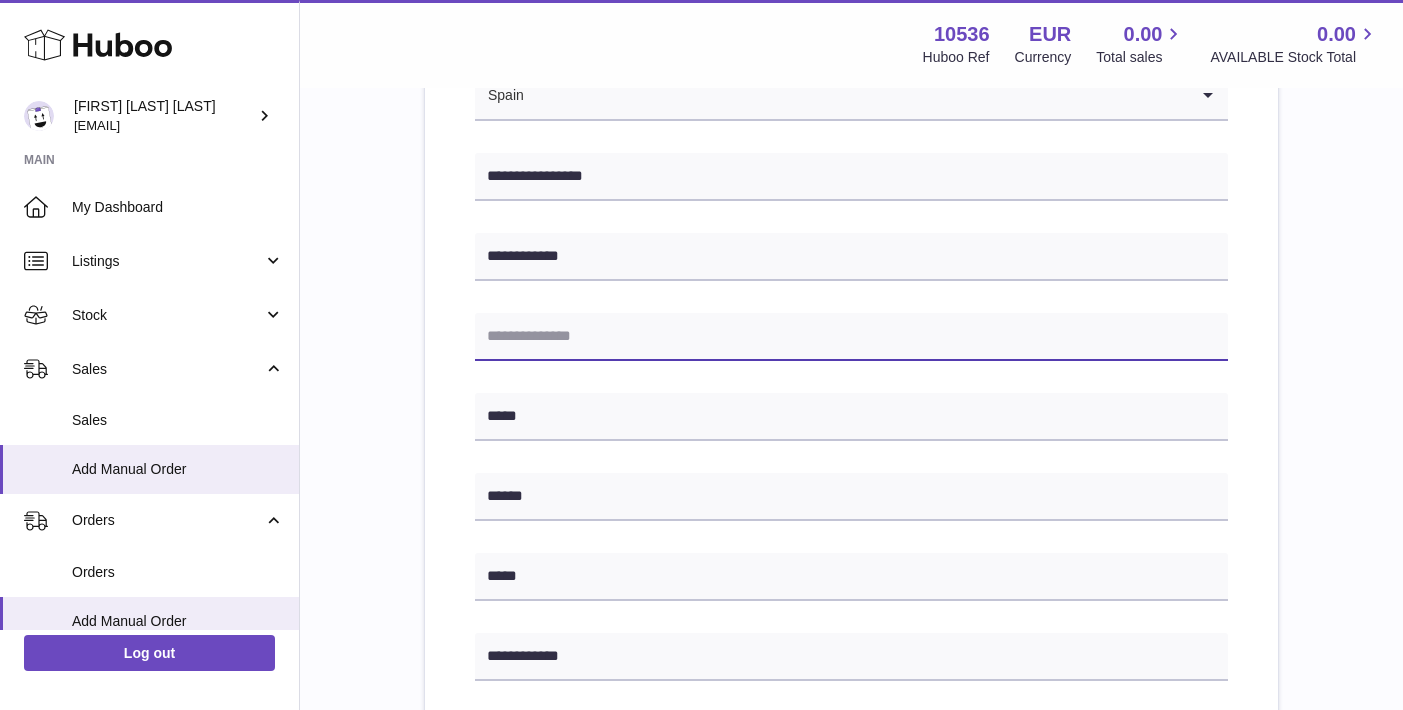 click at bounding box center [851, 337] 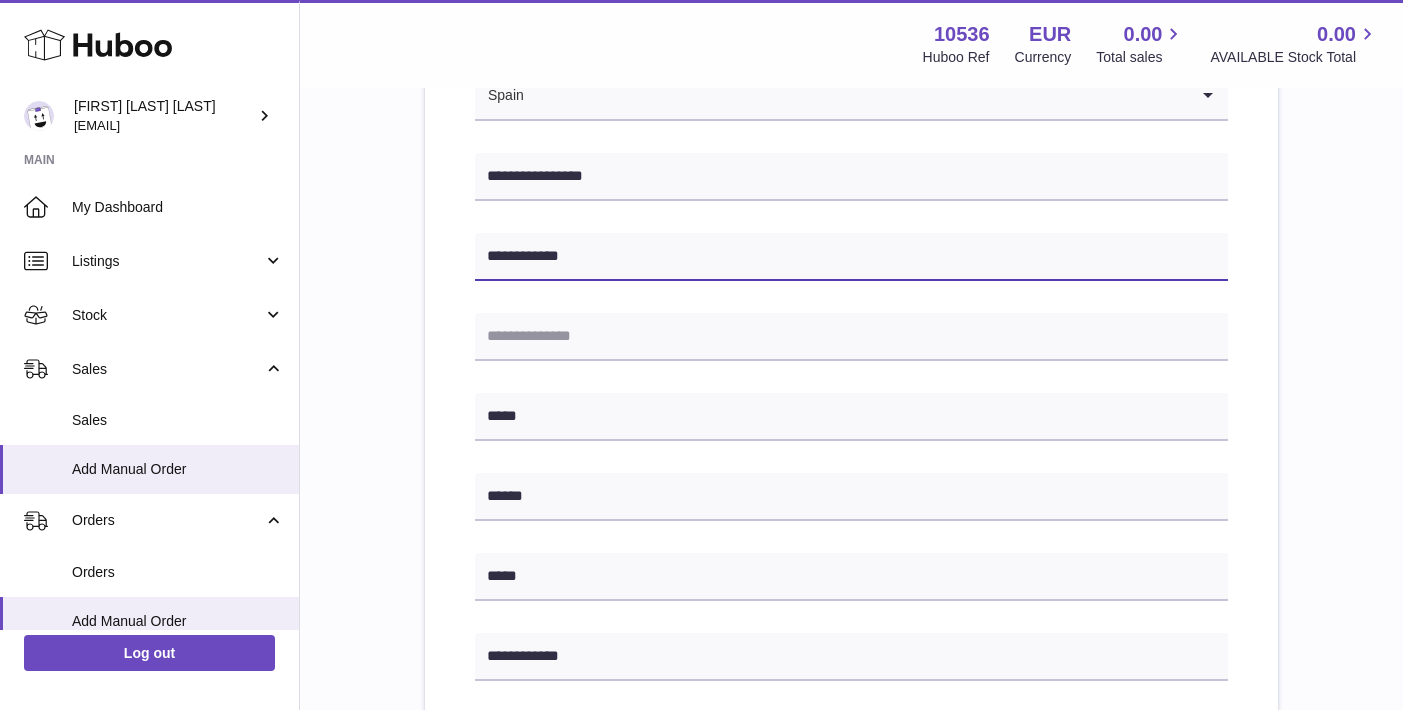 drag, startPoint x: 634, startPoint y: 259, endPoint x: 392, endPoint y: 243, distance: 242.52835 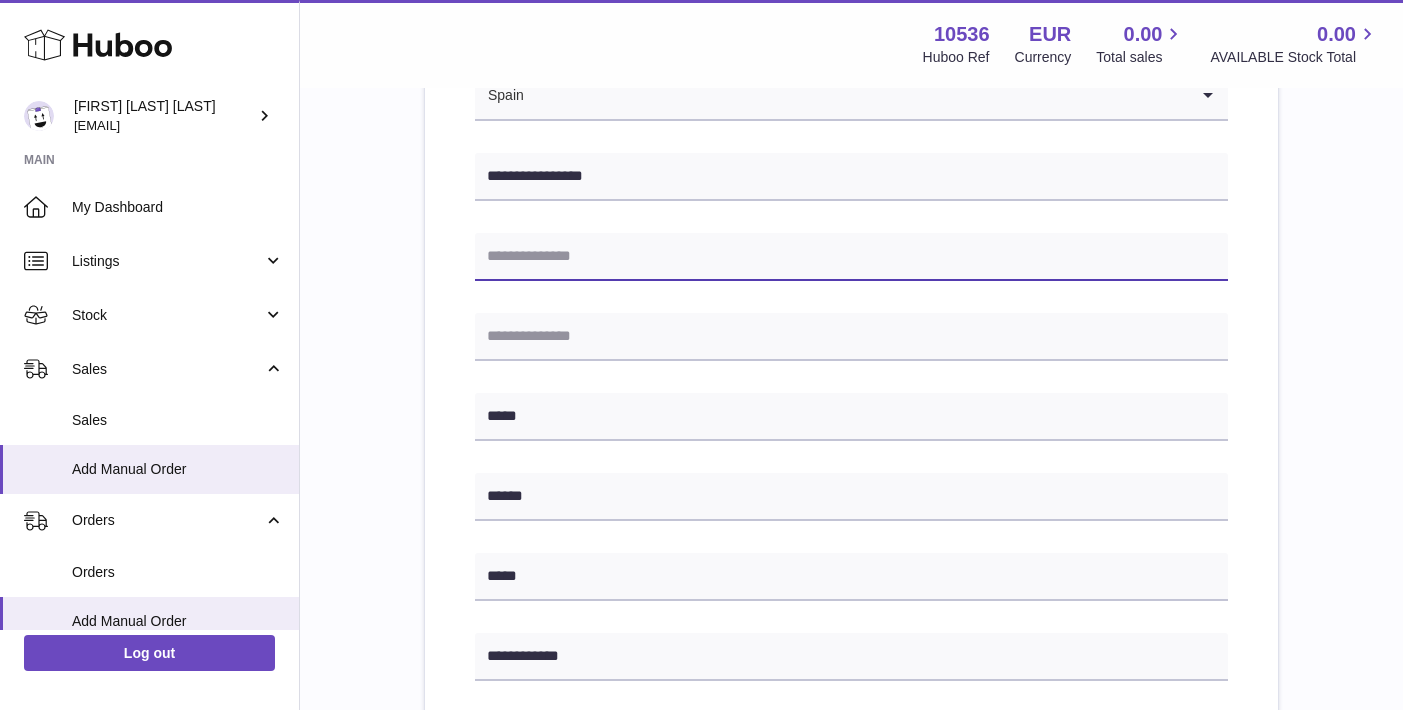 paste on "**********" 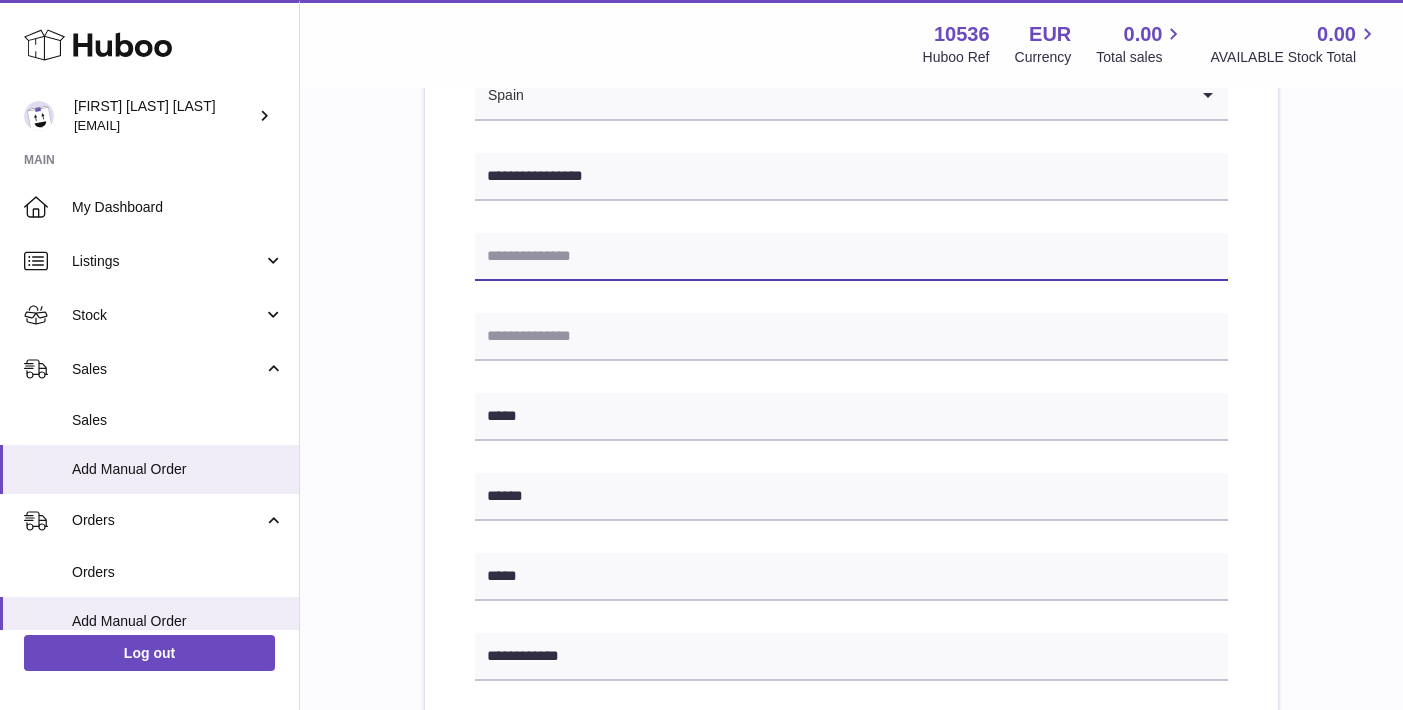 type on "**********" 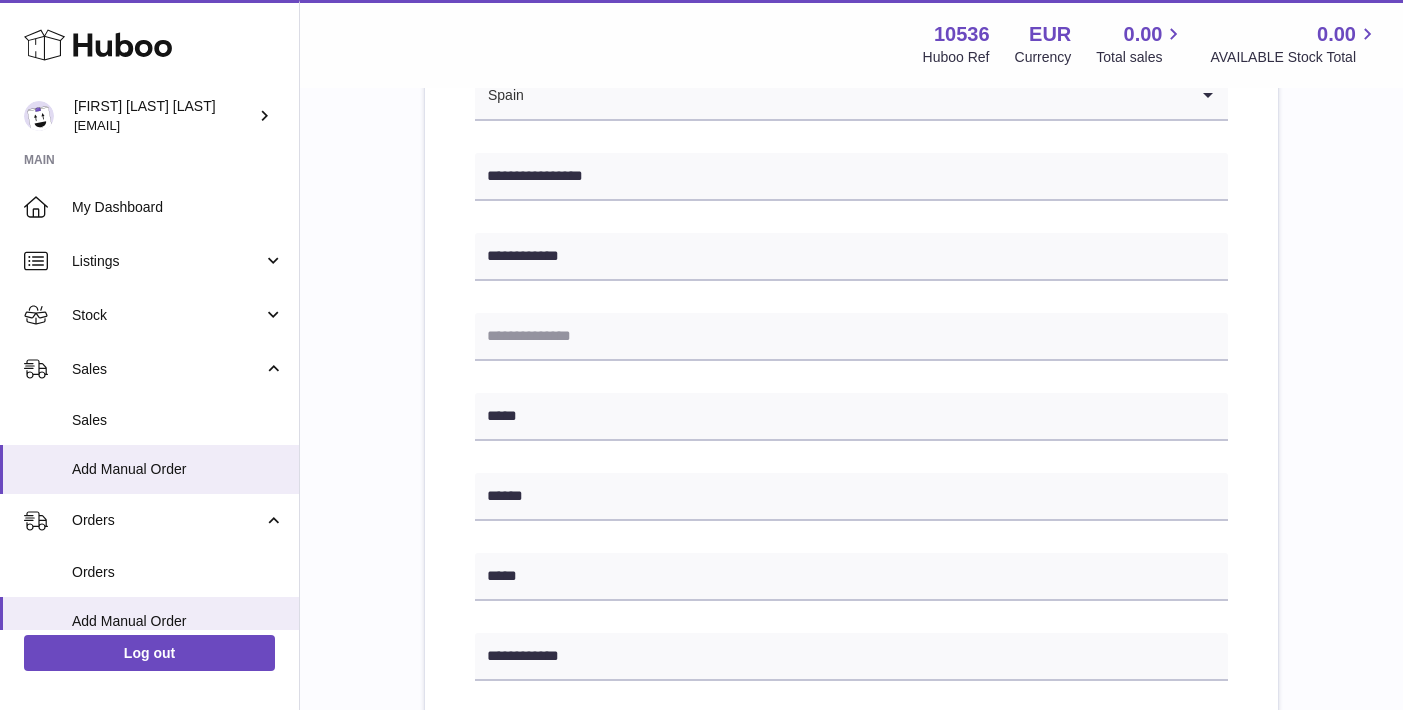 click on "**********" at bounding box center (851, 568) 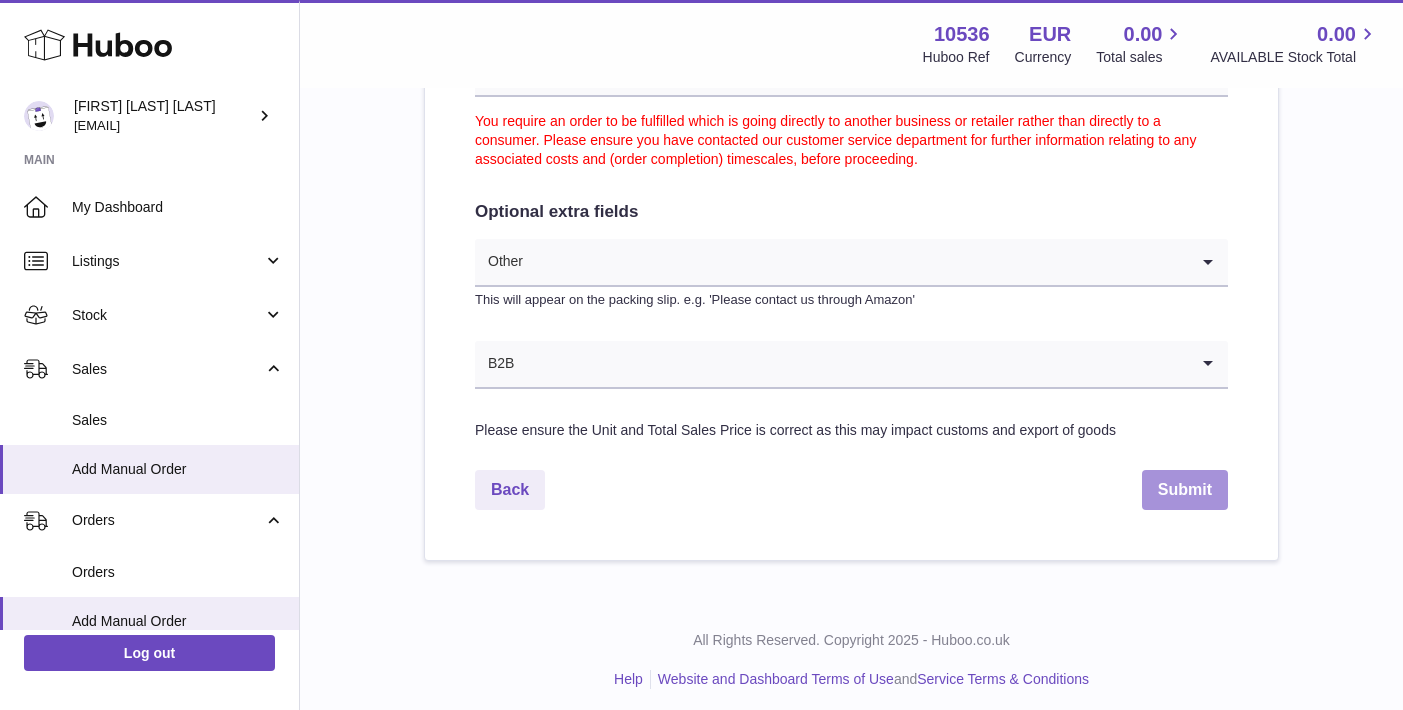 scroll, scrollTop: 1145, scrollLeft: 0, axis: vertical 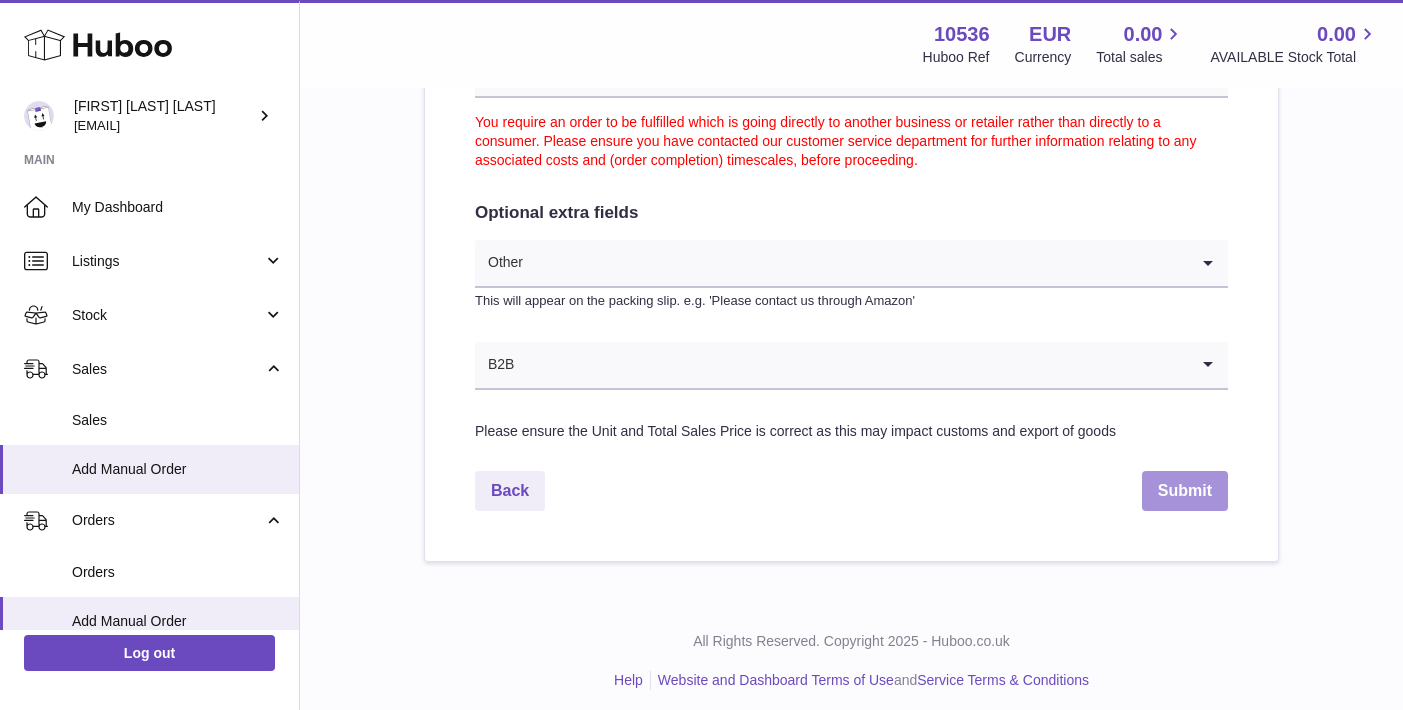 click on "Submit" at bounding box center [1185, 491] 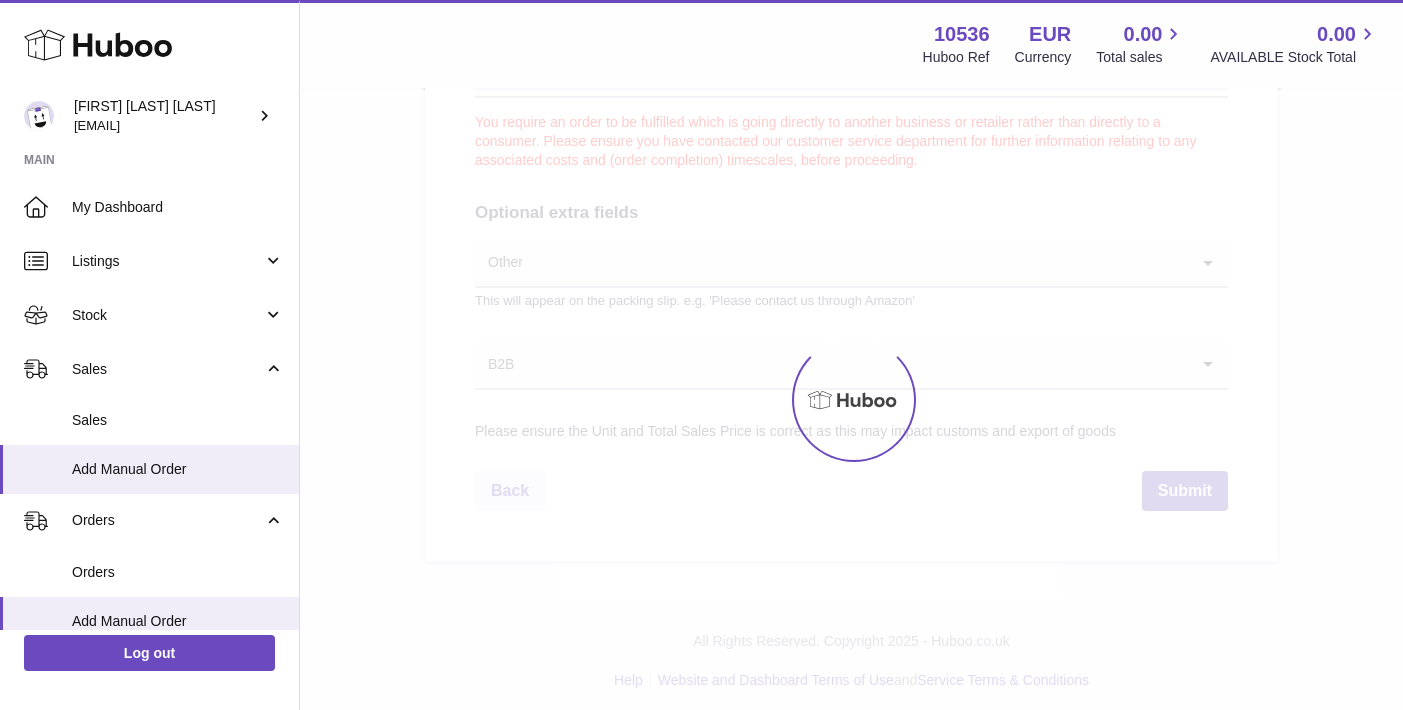 scroll, scrollTop: 0, scrollLeft: 0, axis: both 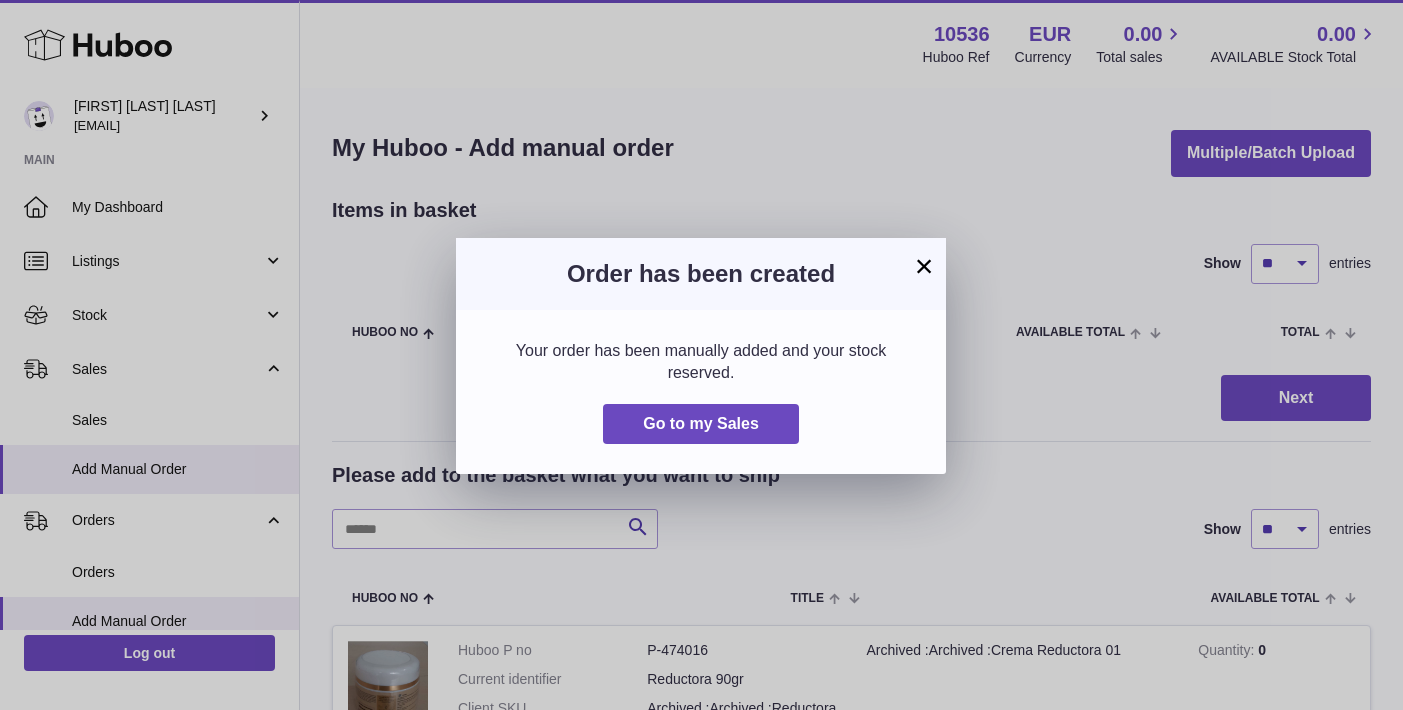 click on "Your order has been manually added and your stock reserved.
Go to my Sales" at bounding box center [701, 392] 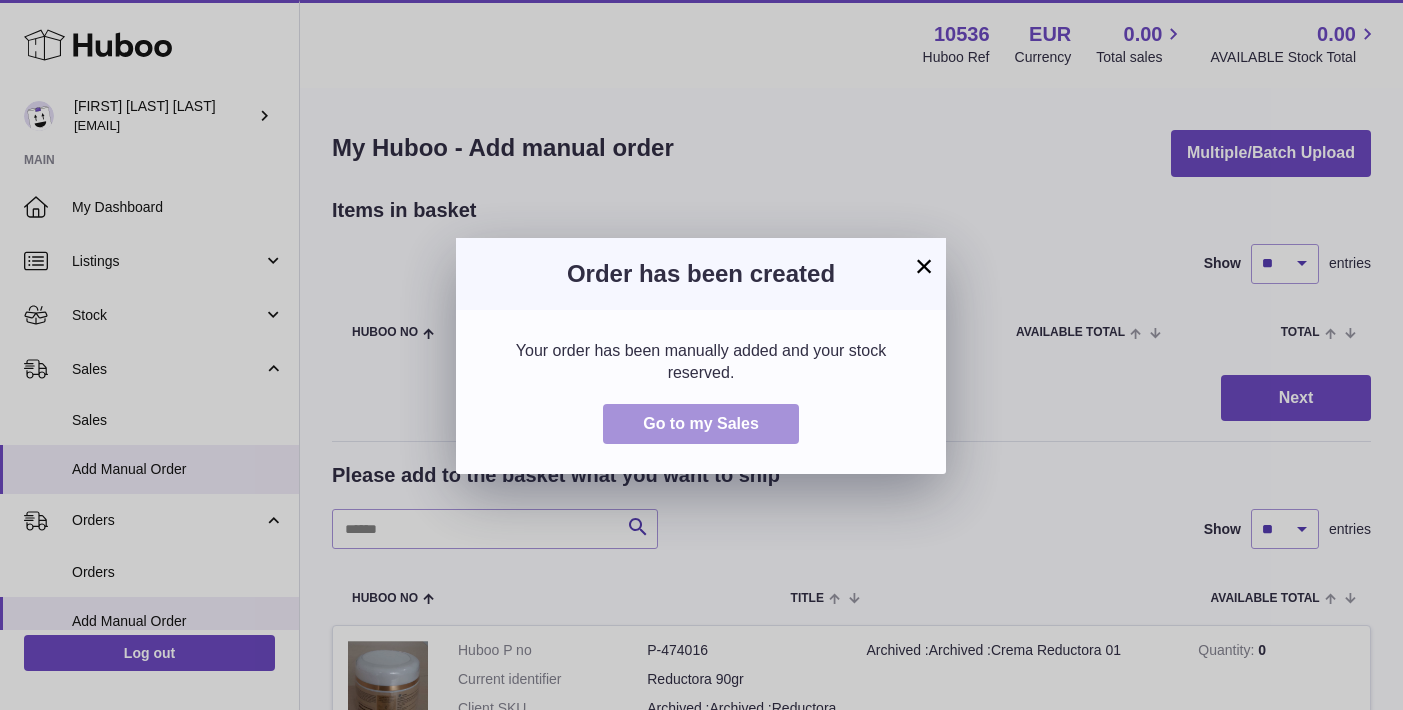 click on "Go to my Sales" at bounding box center (701, 424) 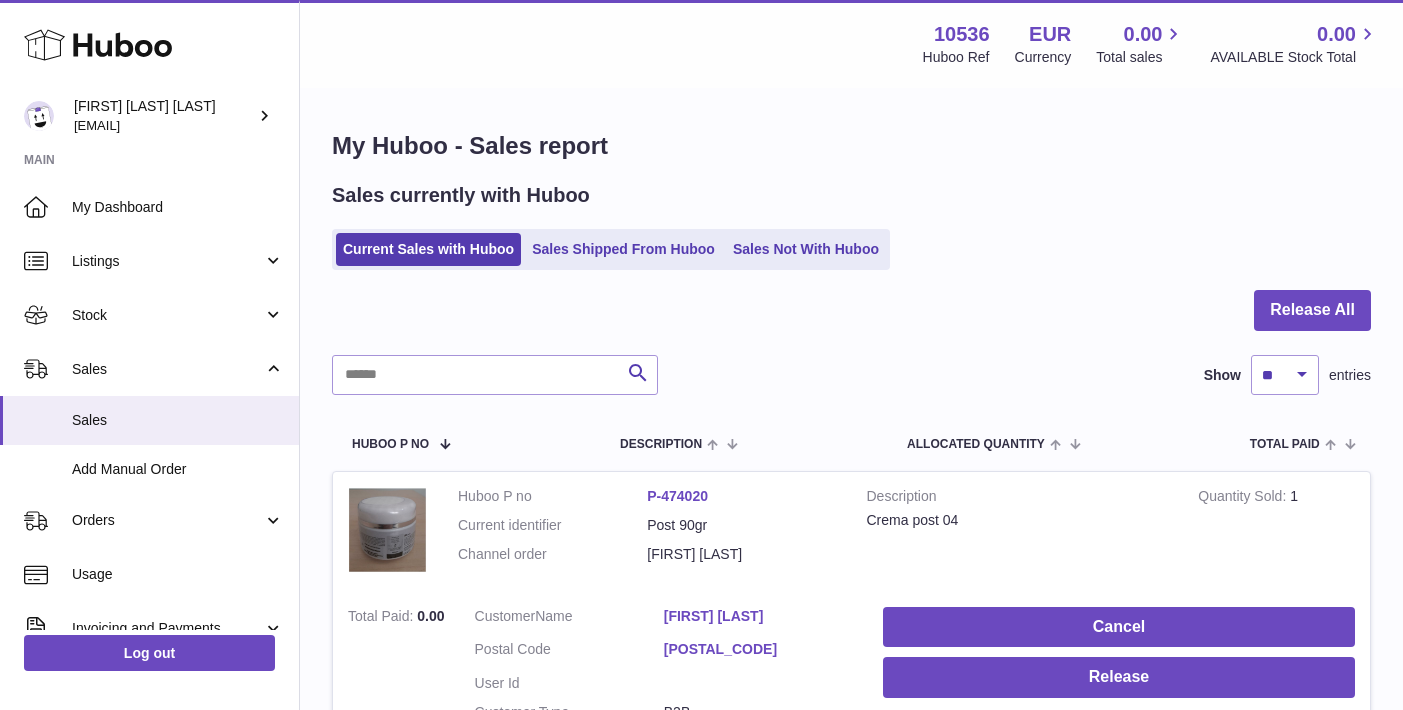 scroll, scrollTop: 0, scrollLeft: 0, axis: both 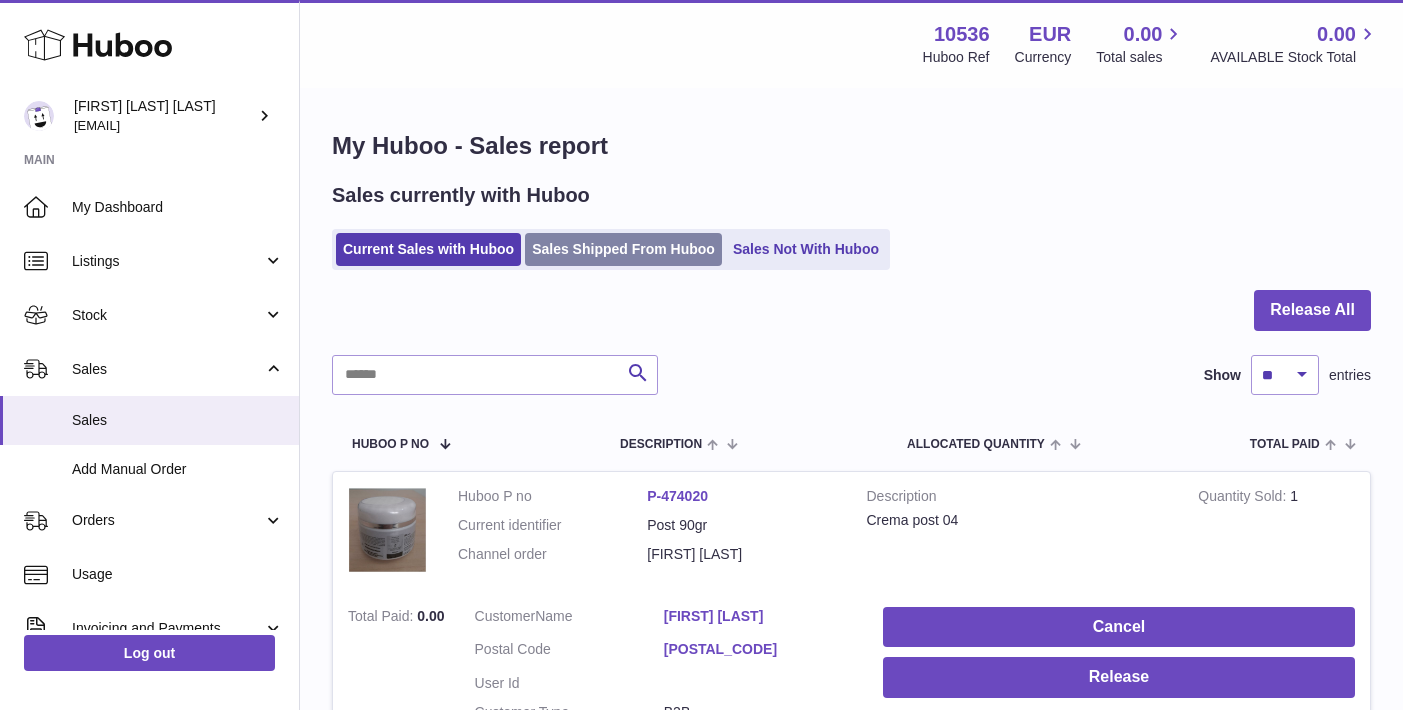 click on "Sales Shipped From Huboo" at bounding box center (623, 249) 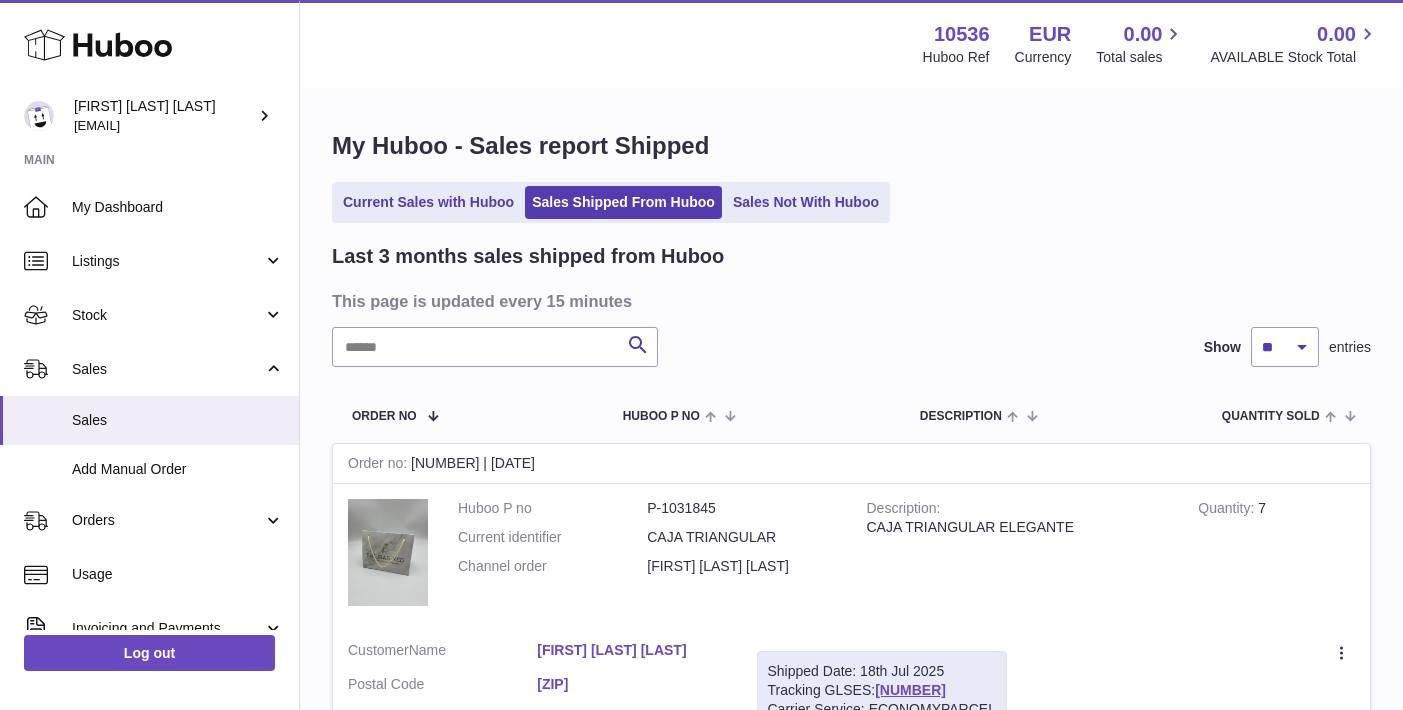 scroll, scrollTop: 0, scrollLeft: 0, axis: both 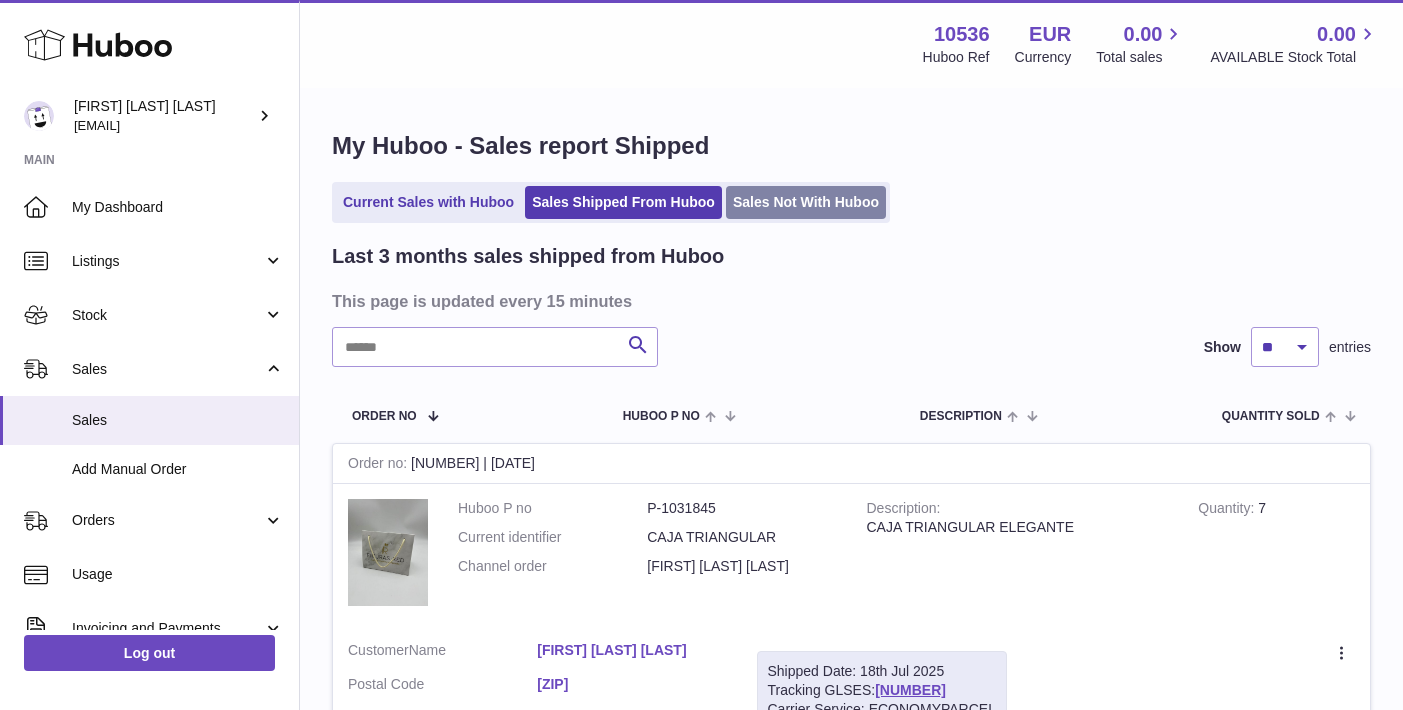 click on "Sales Not With Huboo" at bounding box center [806, 202] 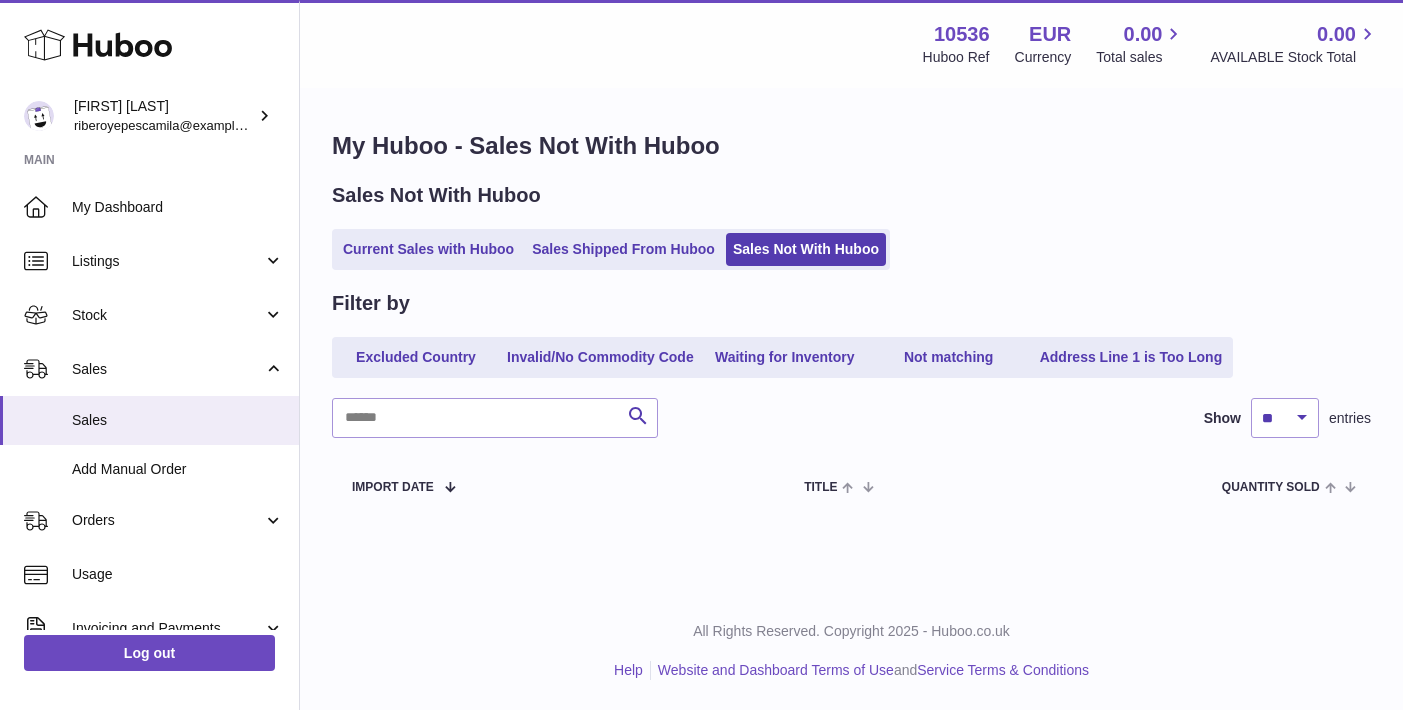scroll, scrollTop: 0, scrollLeft: 0, axis: both 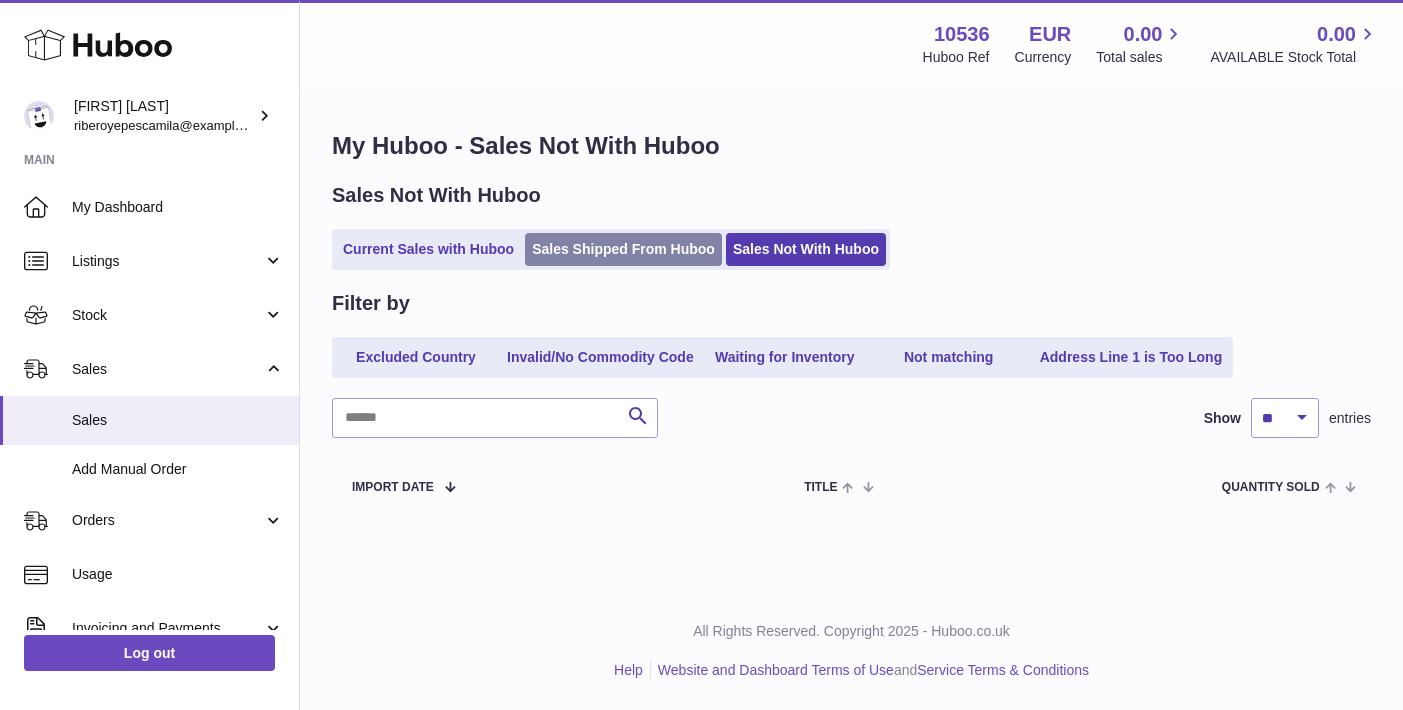 click on "Sales Shipped From Huboo" at bounding box center (623, 249) 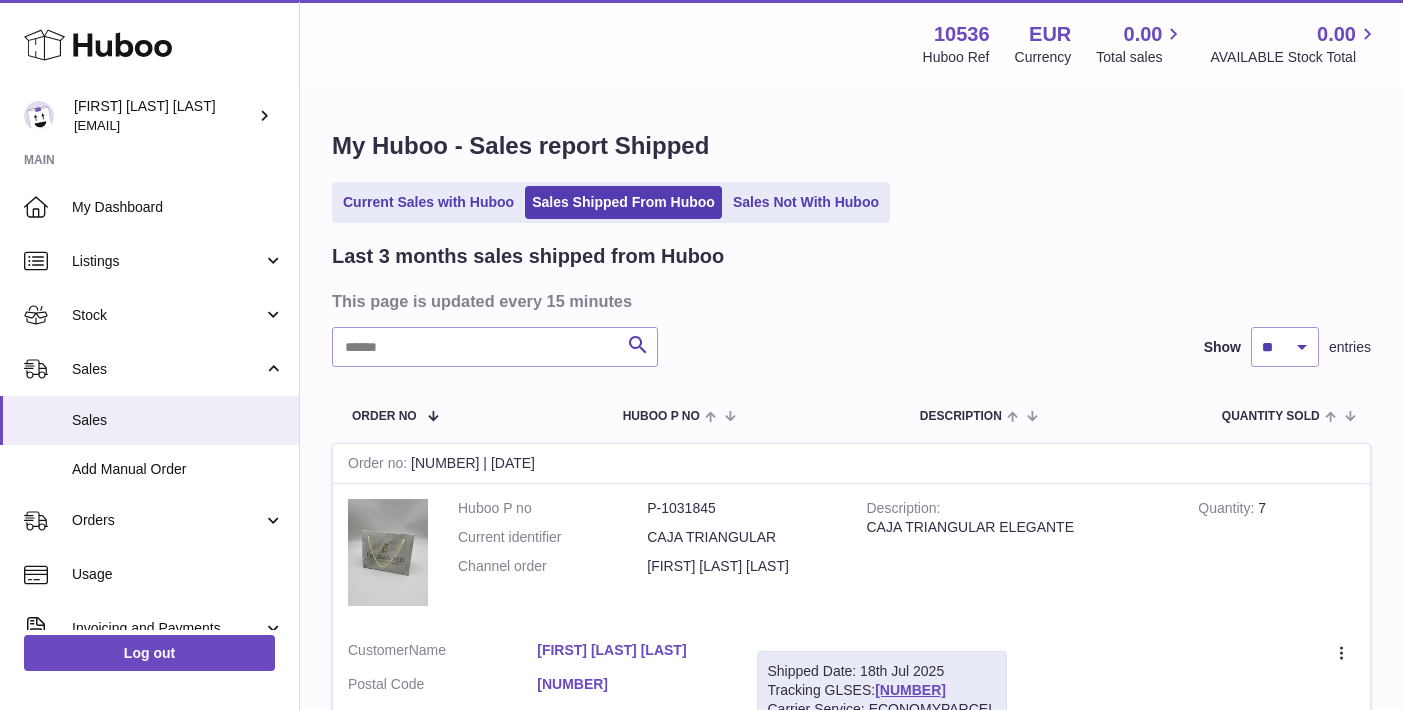scroll, scrollTop: 0, scrollLeft: 0, axis: both 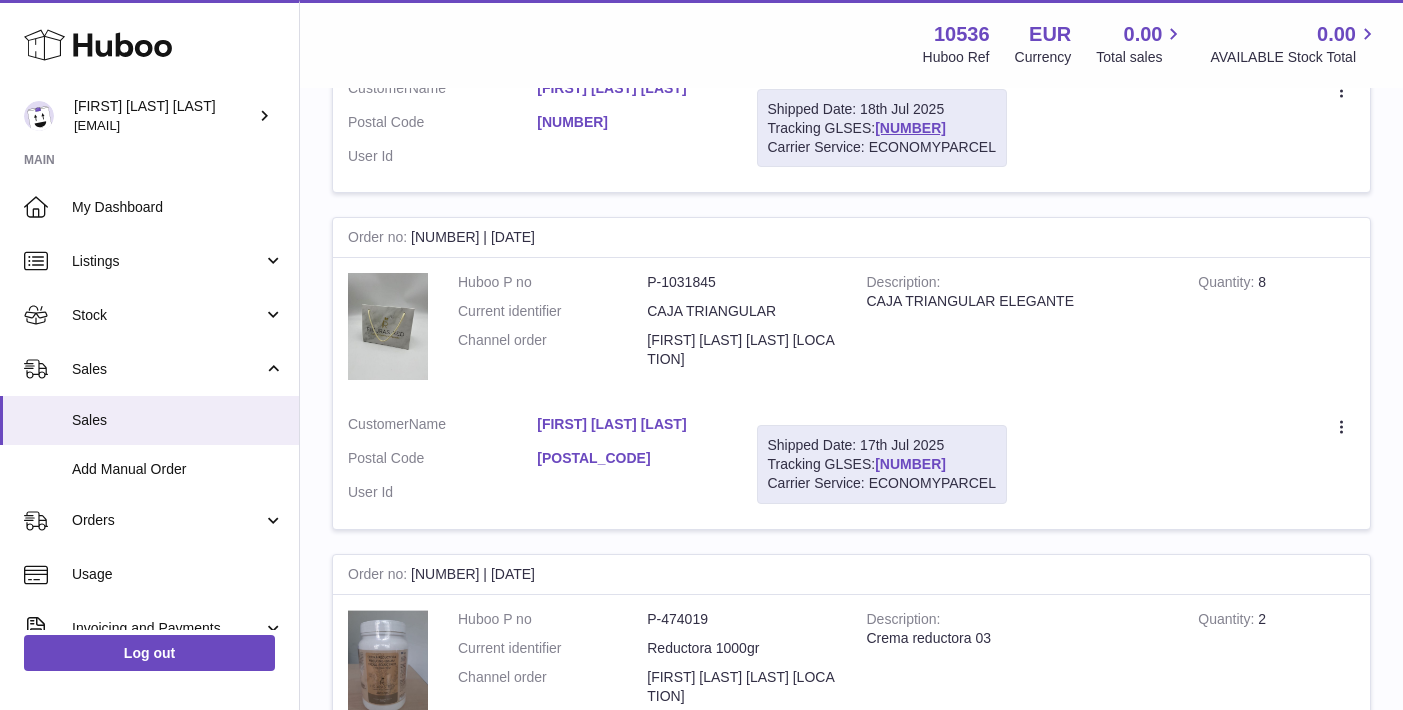 click on "[NUMBER]" at bounding box center [910, 464] 